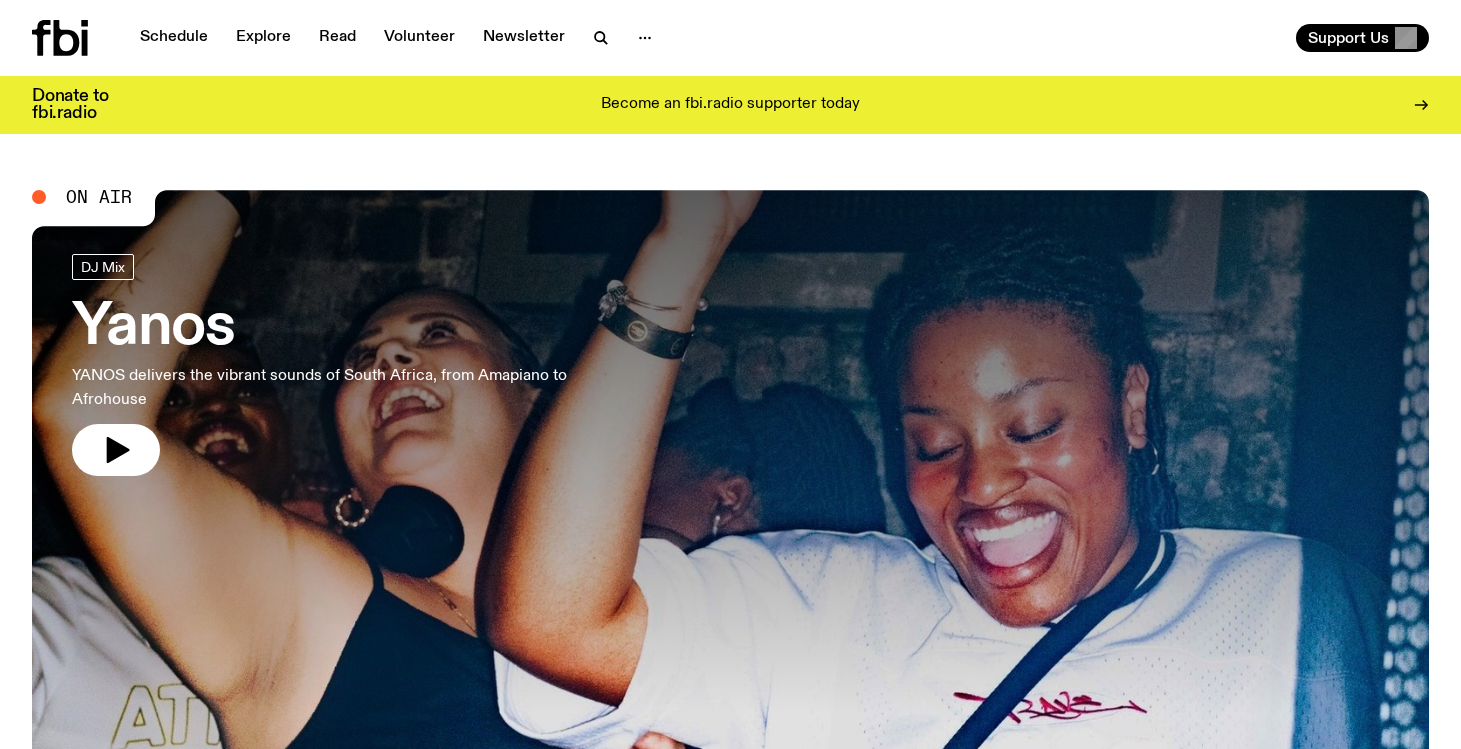 scroll, scrollTop: 0, scrollLeft: 0, axis: both 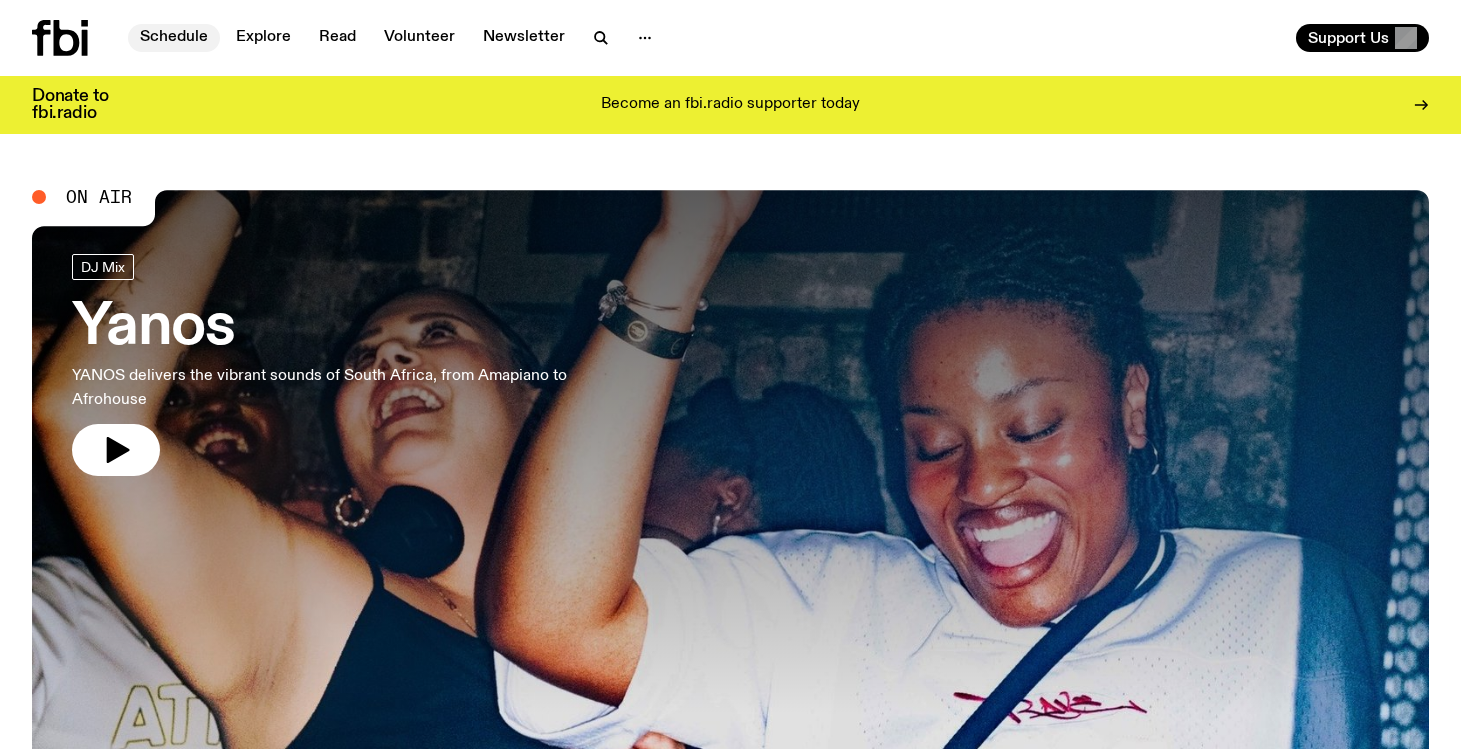 click on "Schedule" at bounding box center (174, 38) 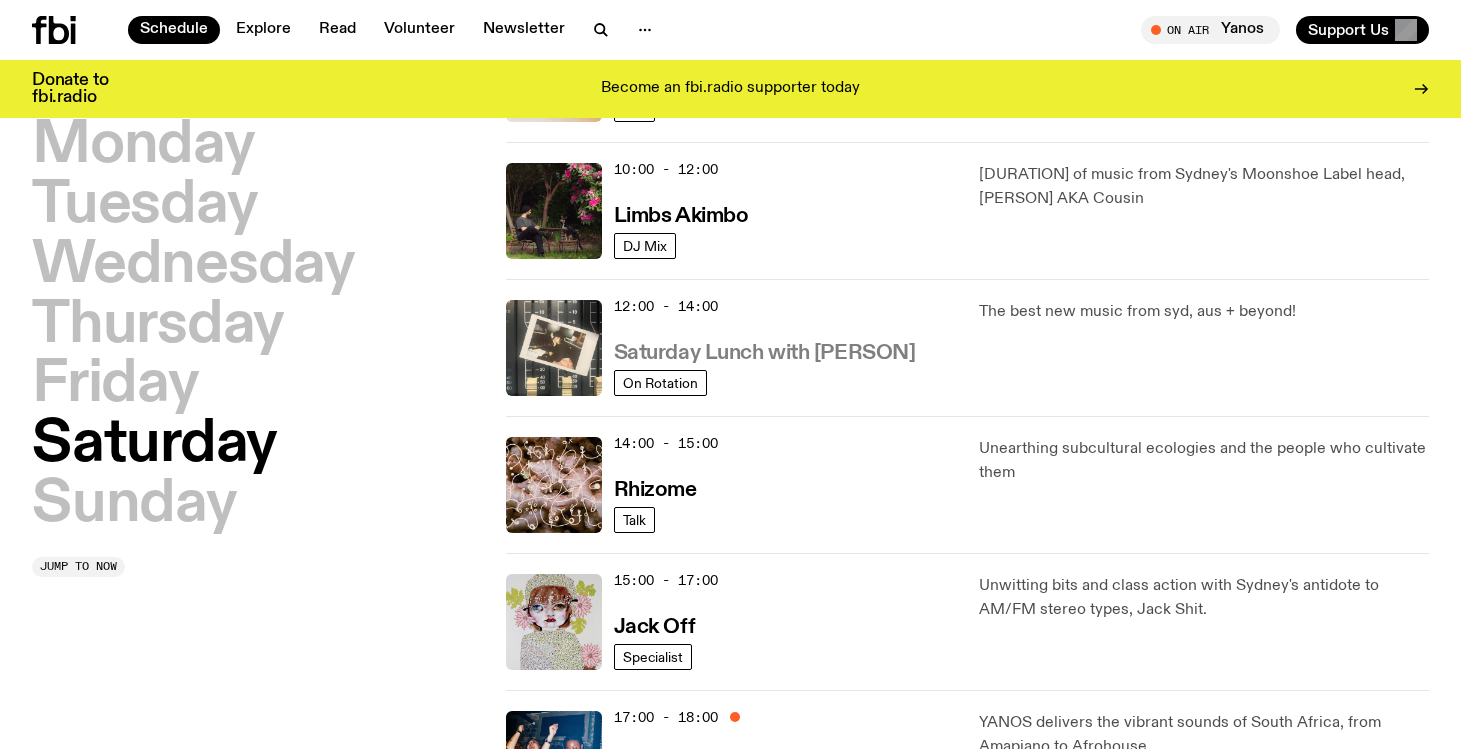 scroll, scrollTop: 579, scrollLeft: 0, axis: vertical 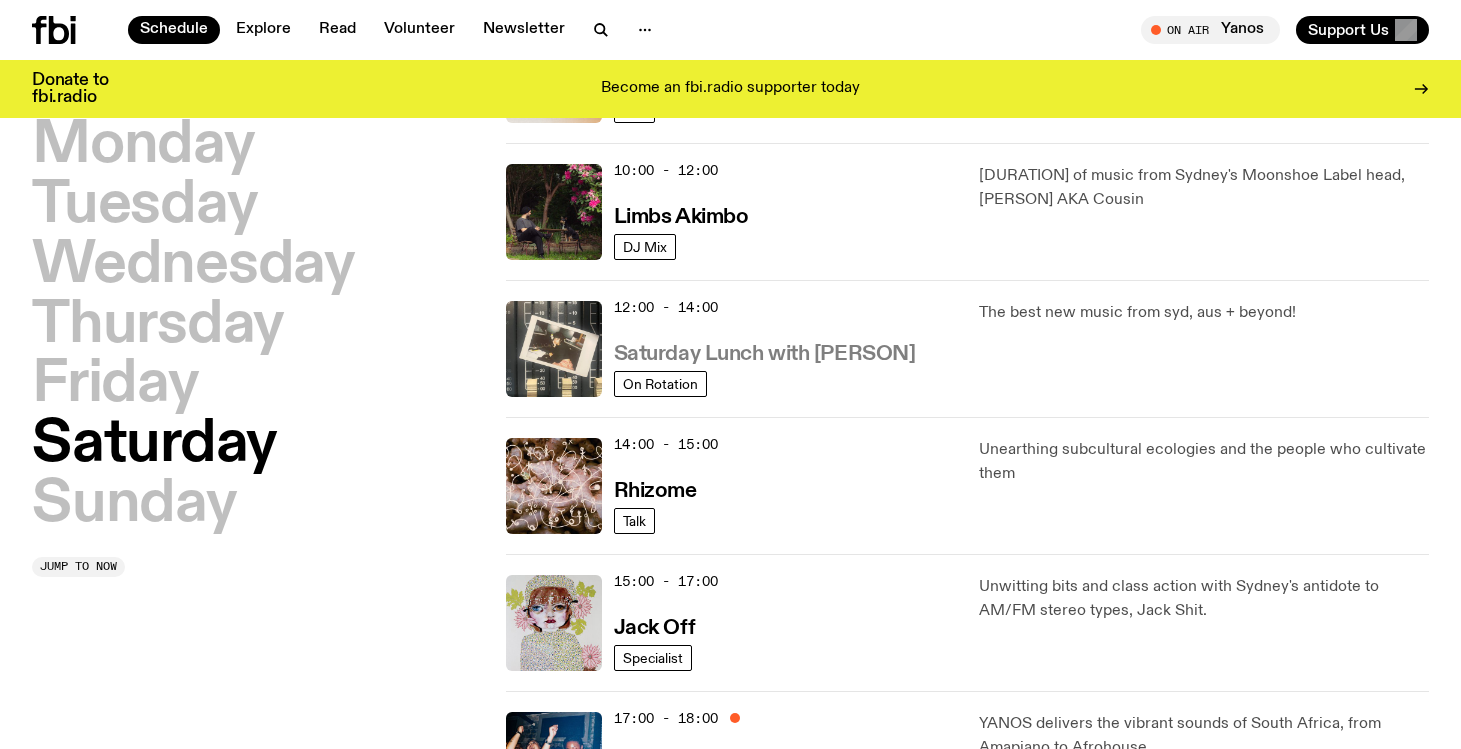 click on "Saturday Lunch with [PERSON]" at bounding box center (765, 354) 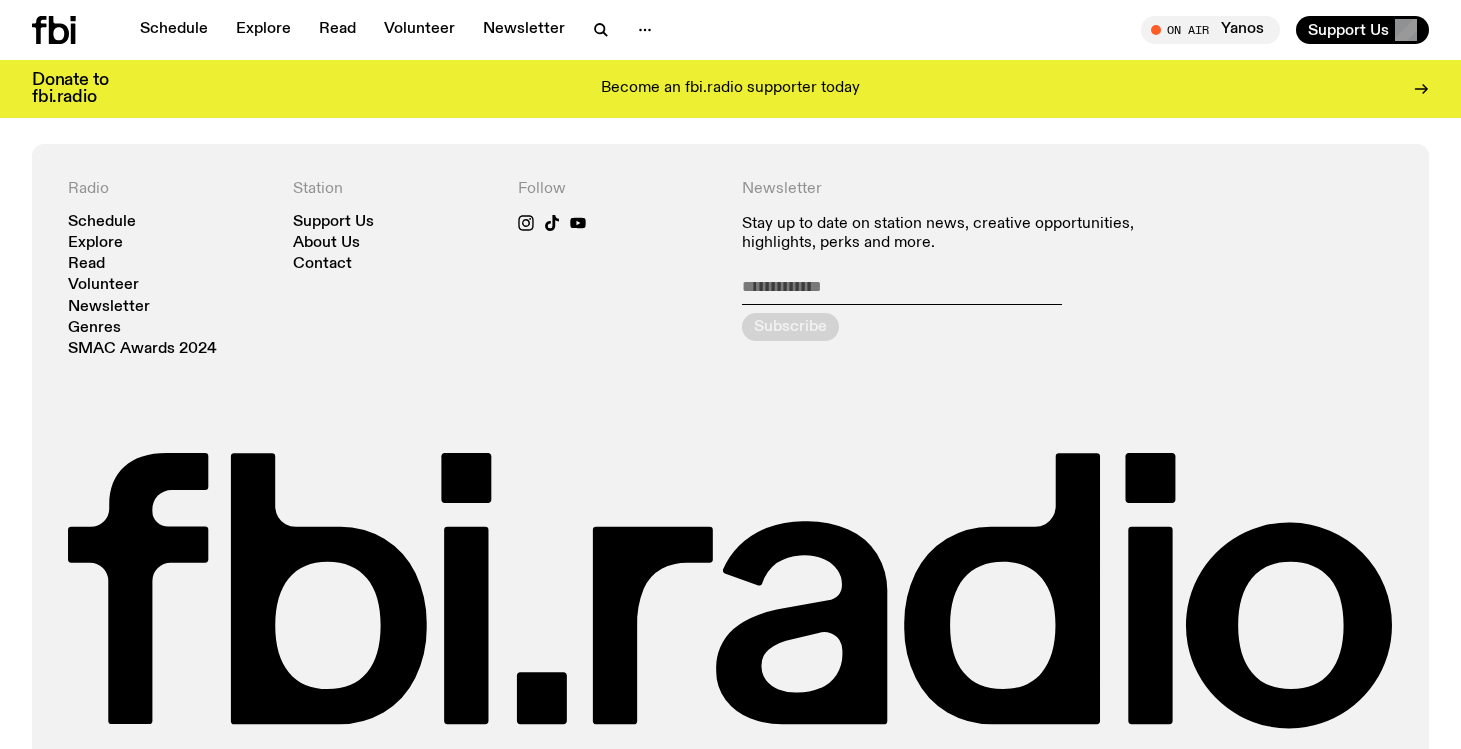 scroll, scrollTop: 579, scrollLeft: 0, axis: vertical 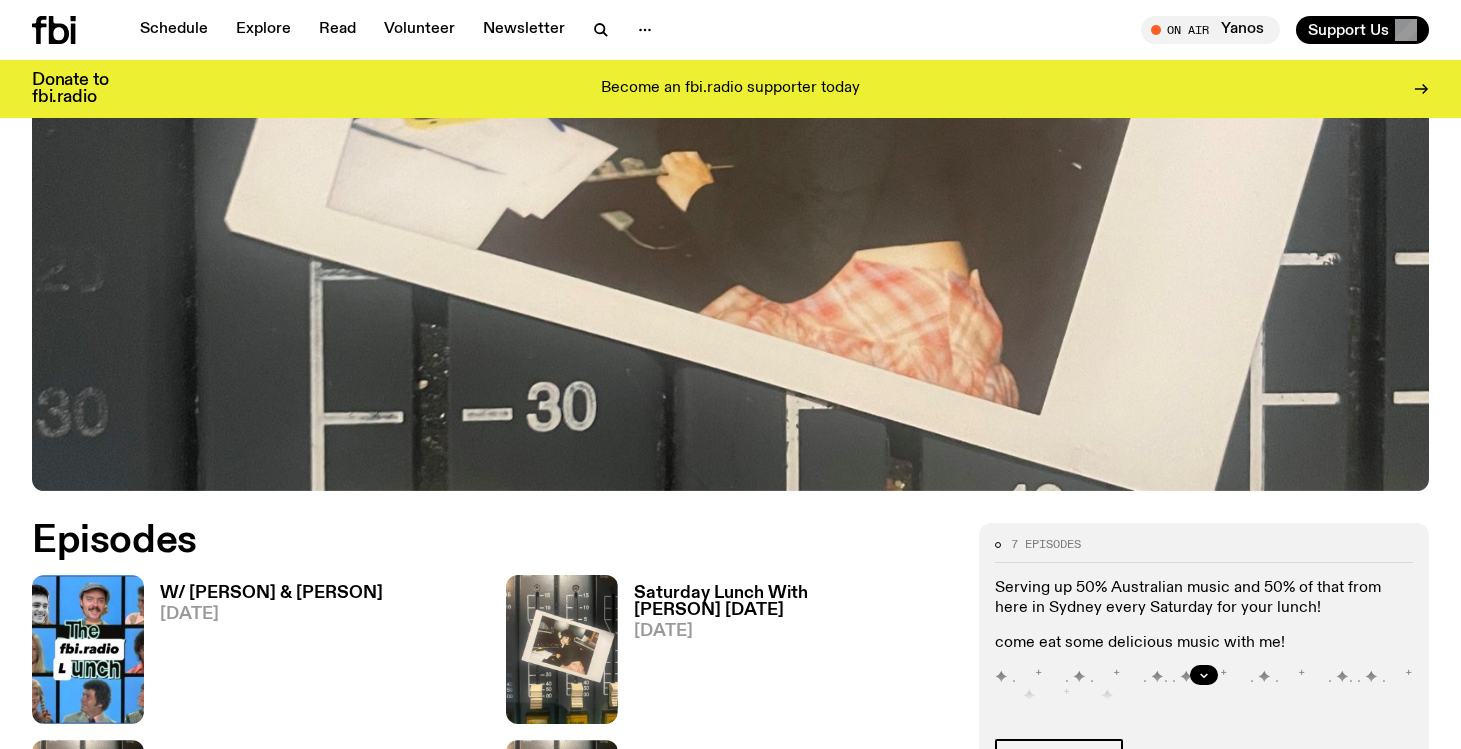 click on "W/ [PERSON] & [PERSON]" at bounding box center [271, 593] 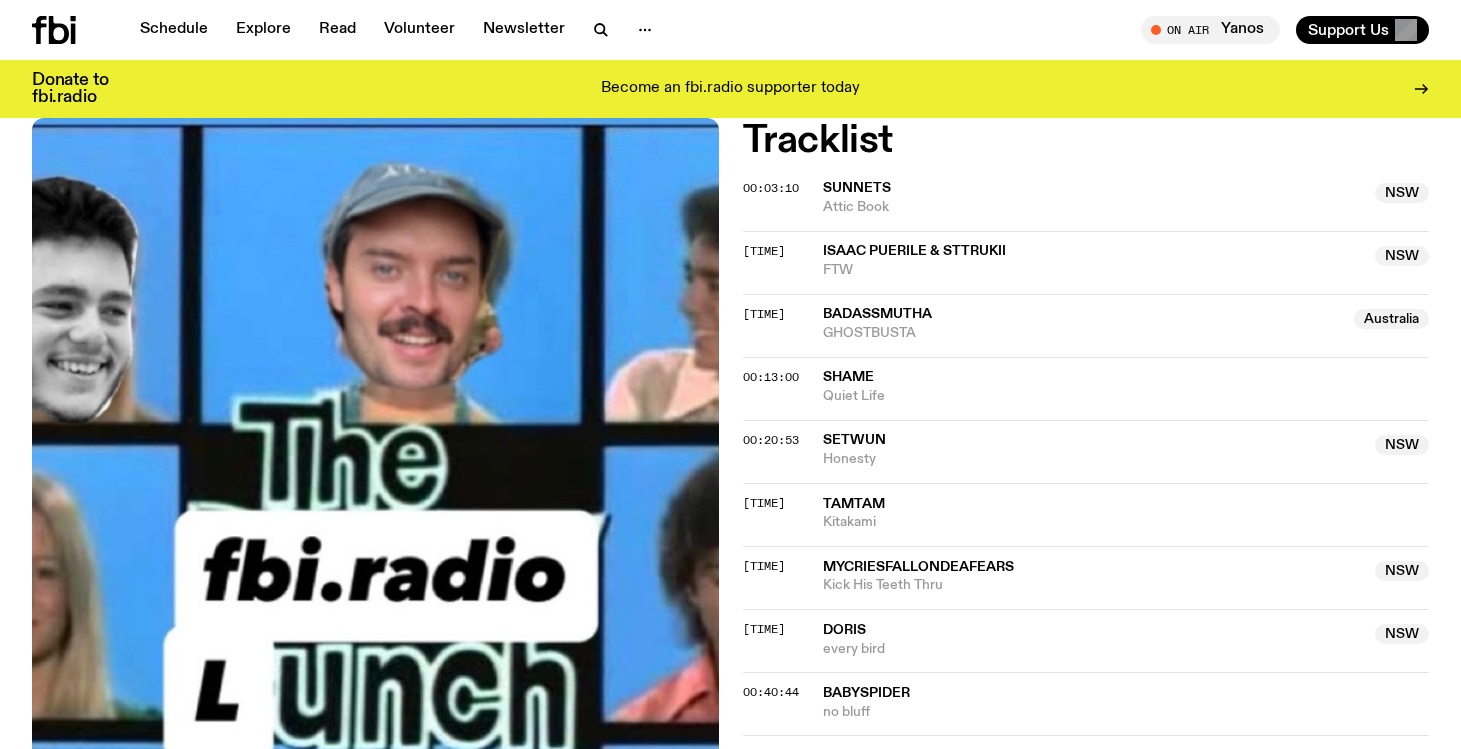 scroll, scrollTop: 780, scrollLeft: 0, axis: vertical 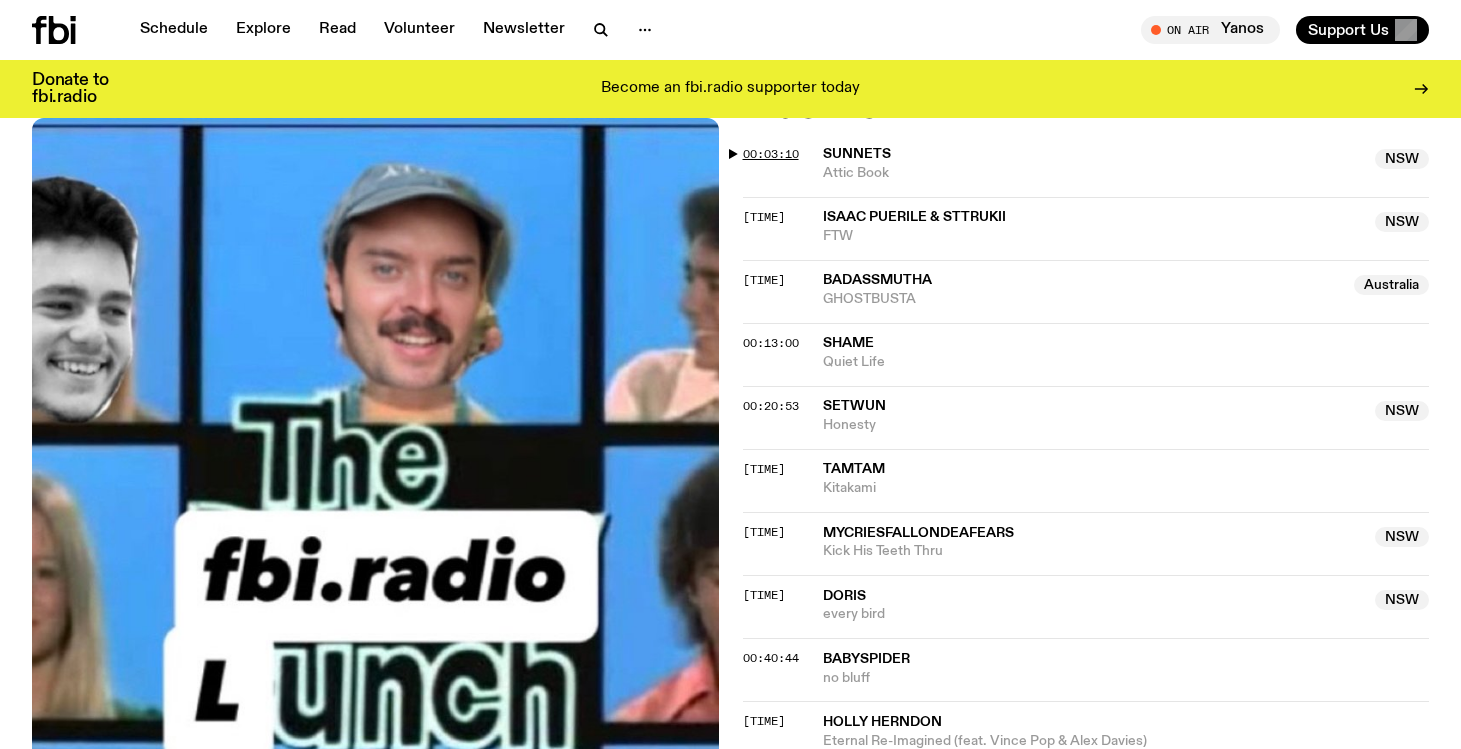 click on "00:03:10" at bounding box center (771, 154) 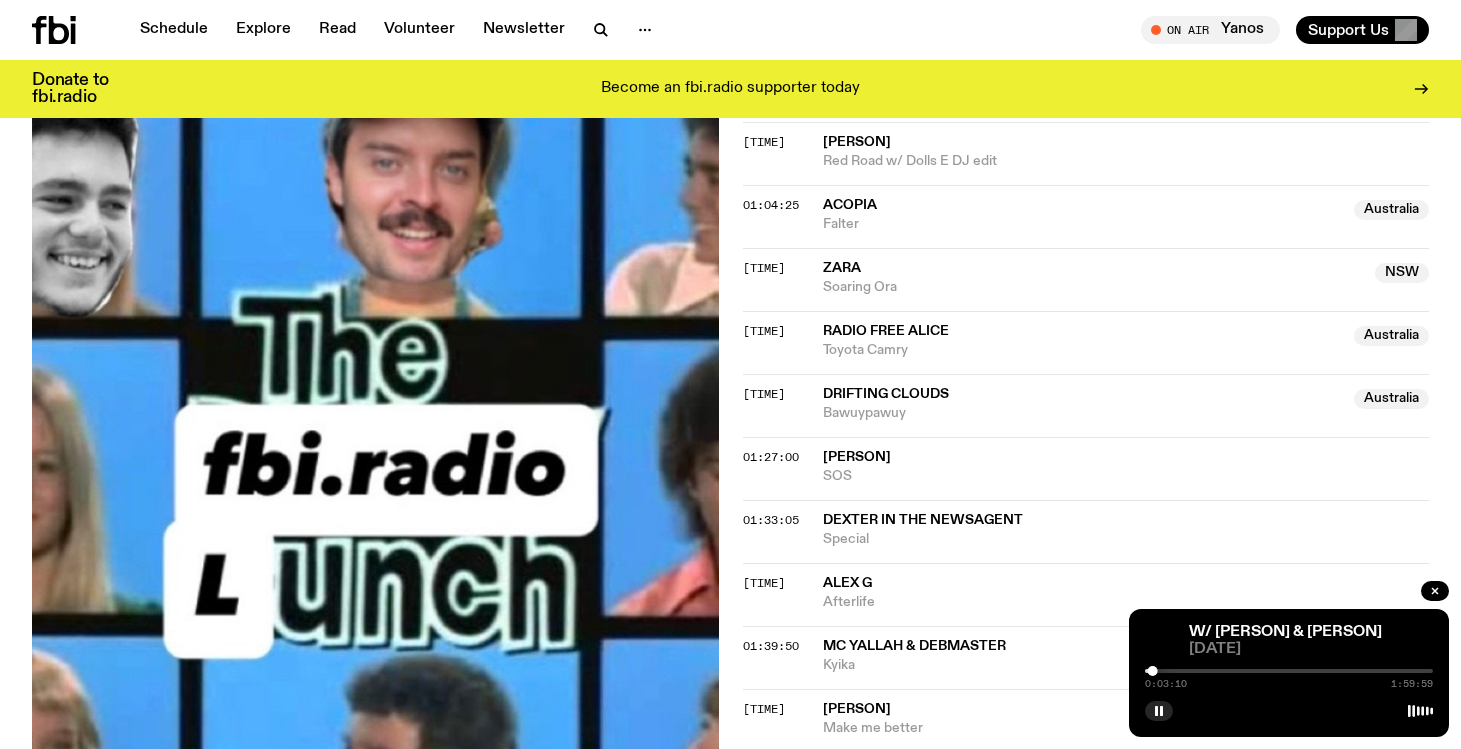 scroll, scrollTop: 1543, scrollLeft: 0, axis: vertical 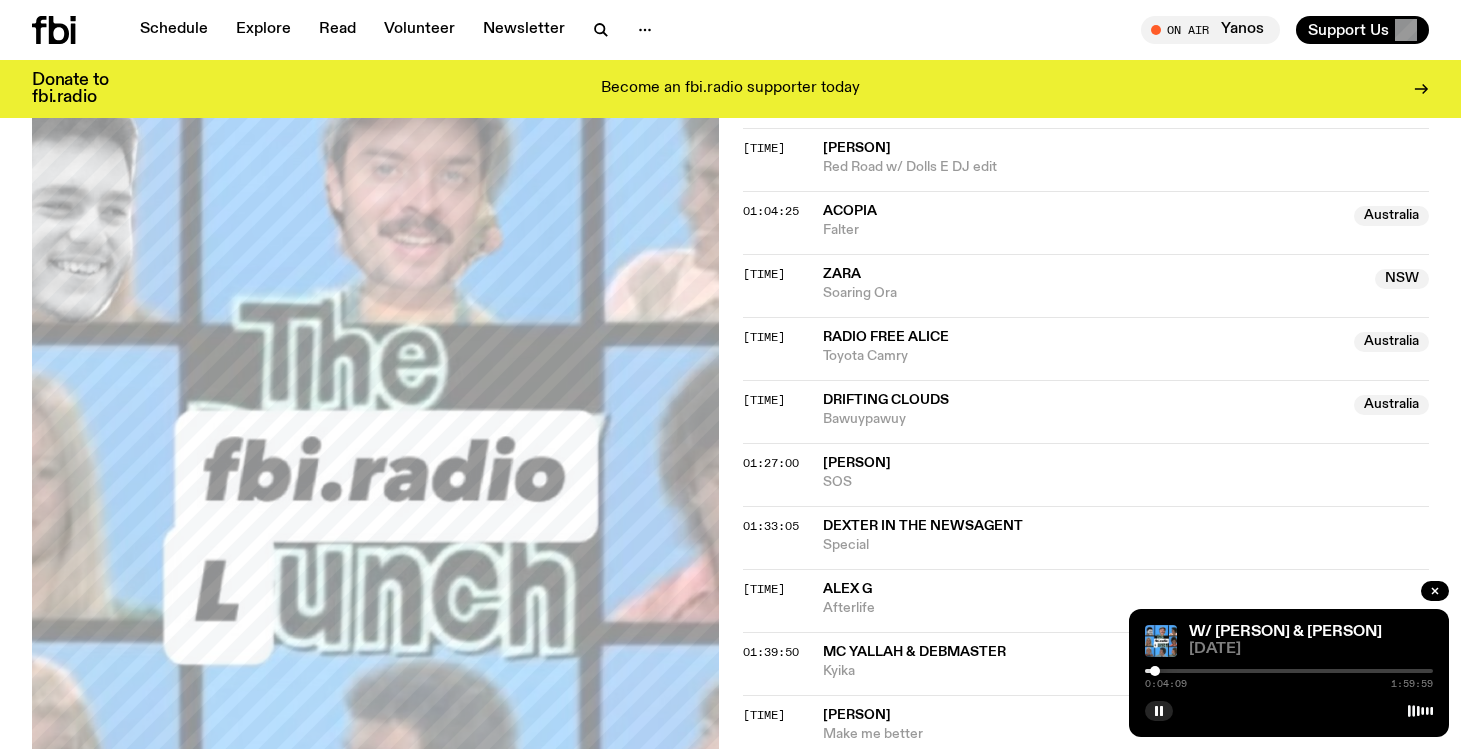 click at bounding box center (1155, 671) 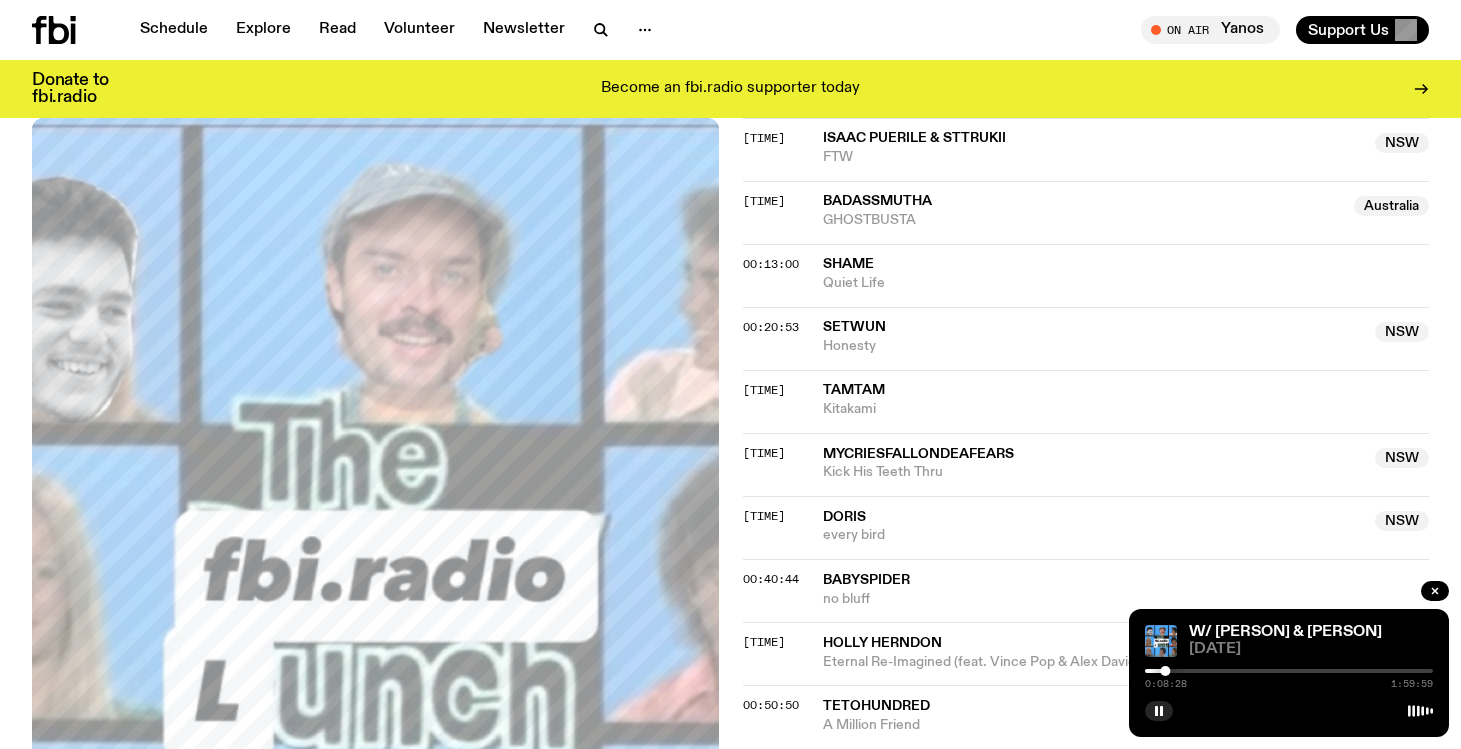 scroll, scrollTop: 861, scrollLeft: 0, axis: vertical 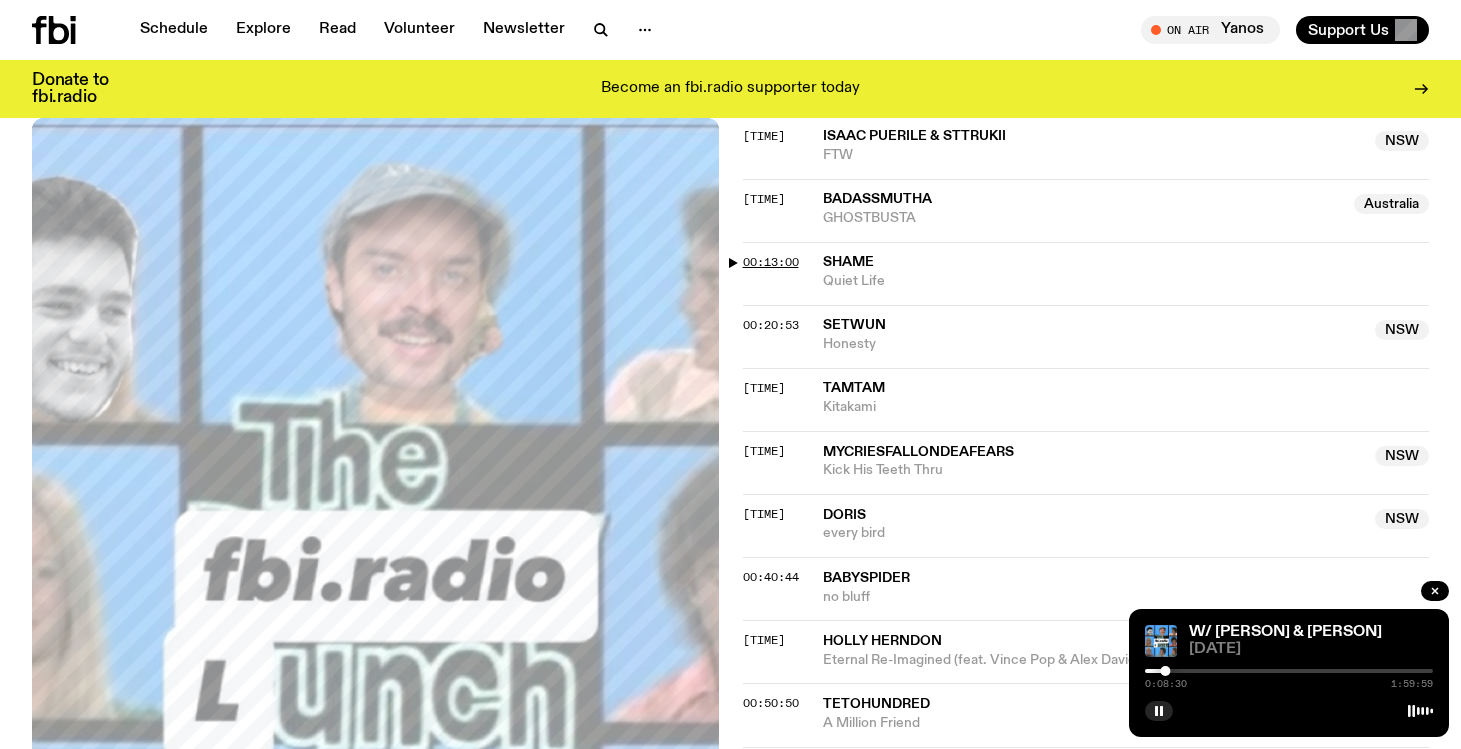 click on "00:13:00" at bounding box center [771, 262] 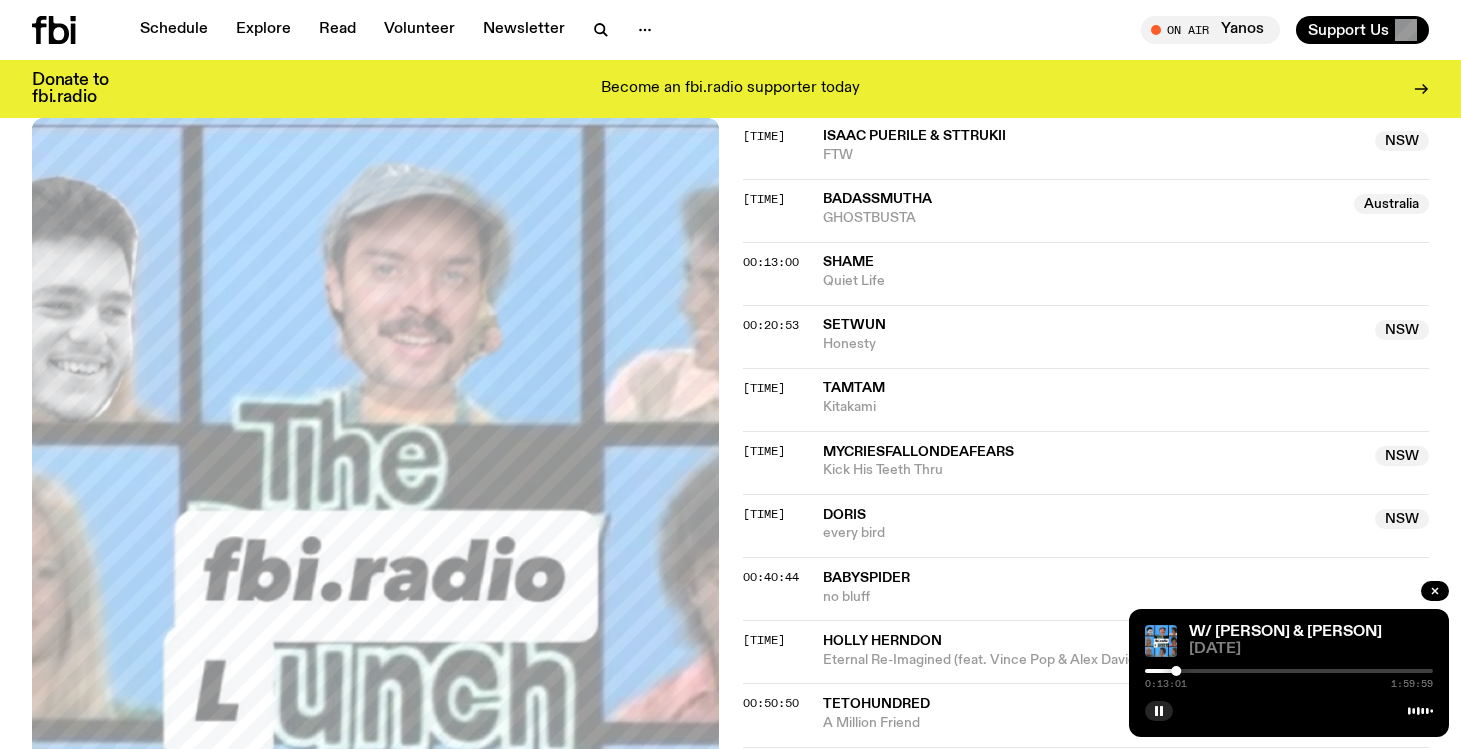 click at bounding box center (1289, 671) 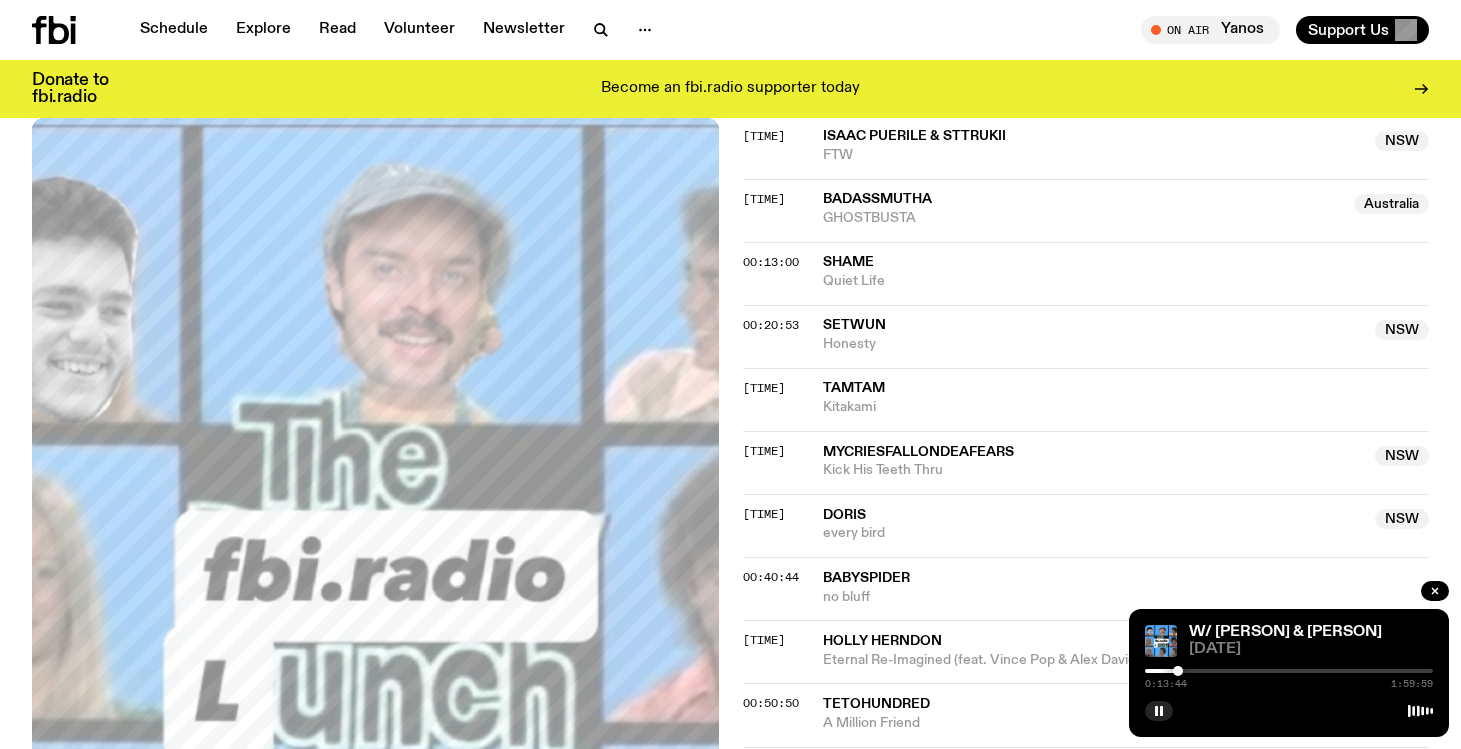 click at bounding box center (1178, 671) 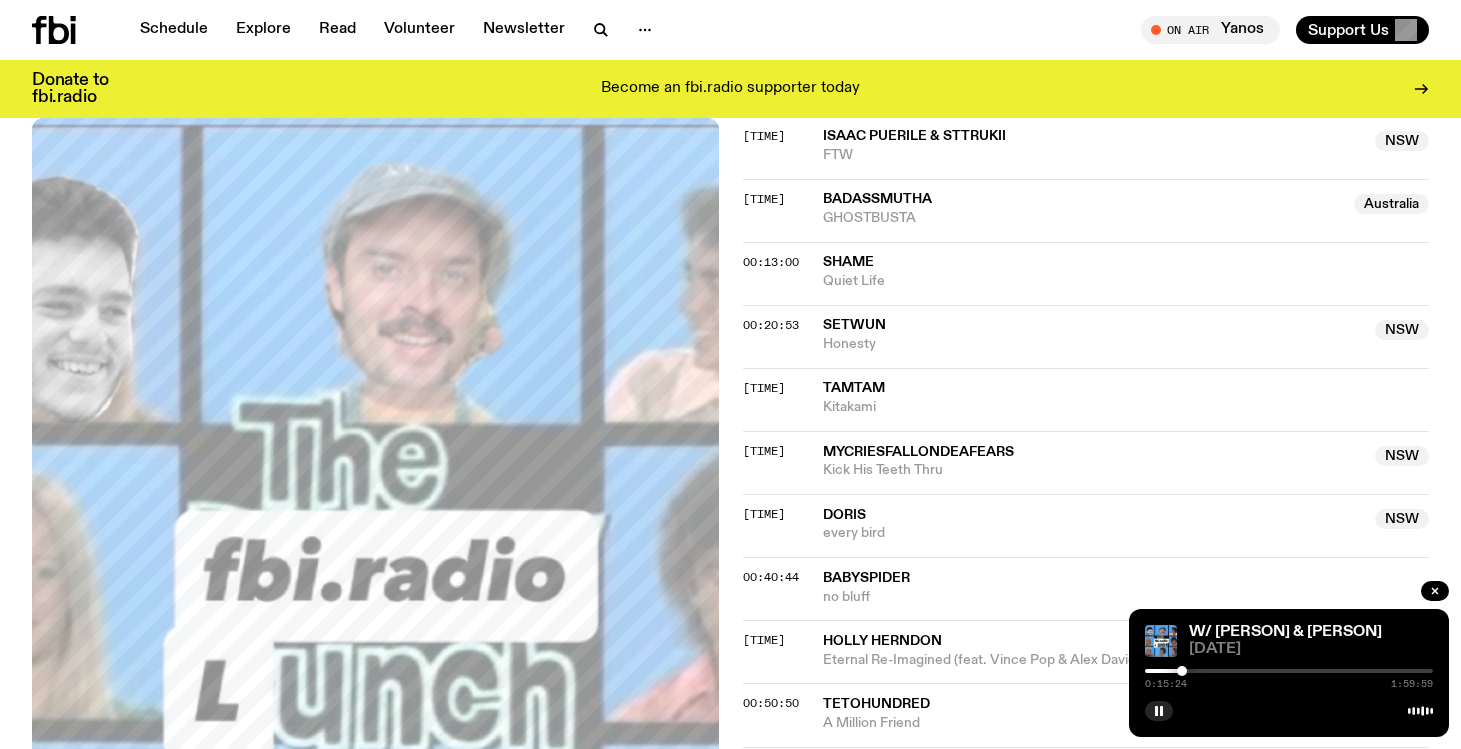 click at bounding box center (1182, 671) 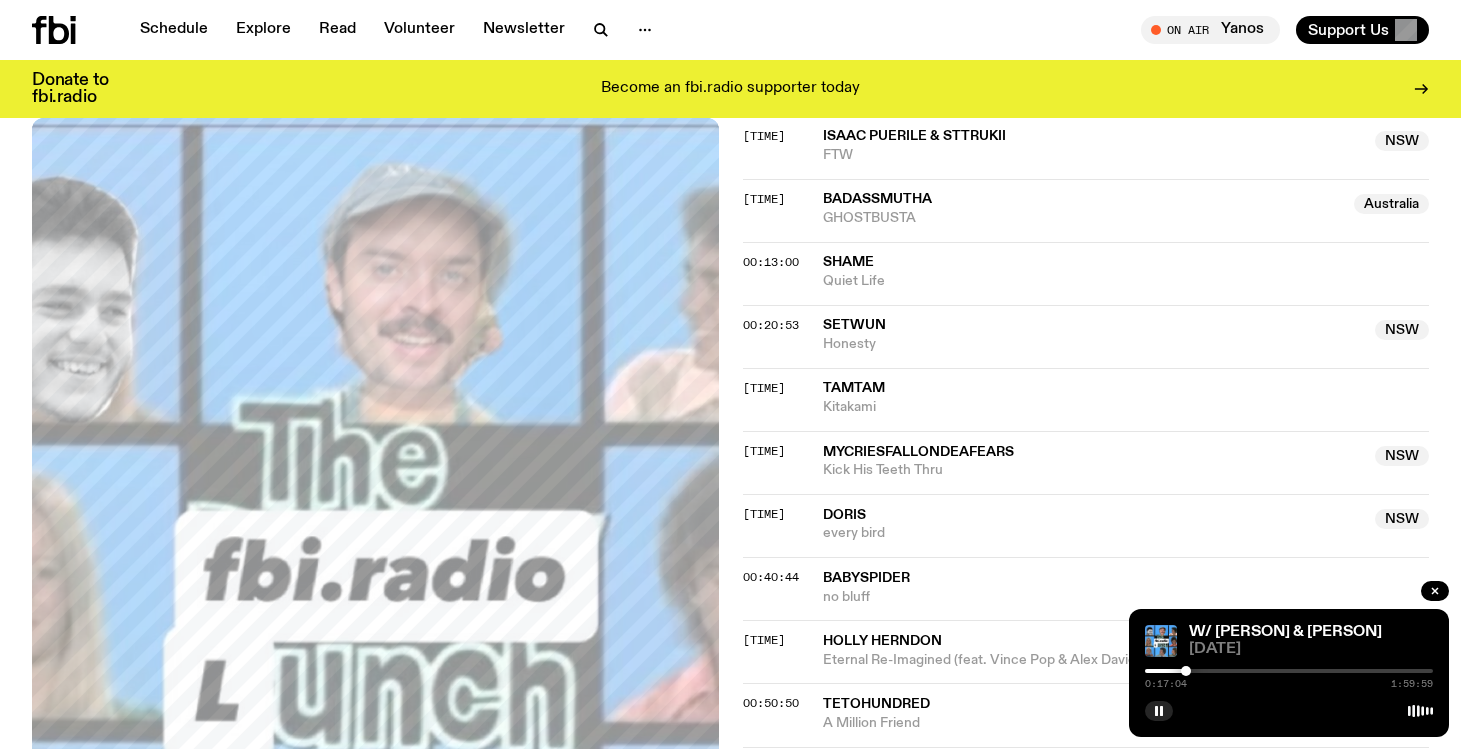 click at bounding box center [1186, 671] 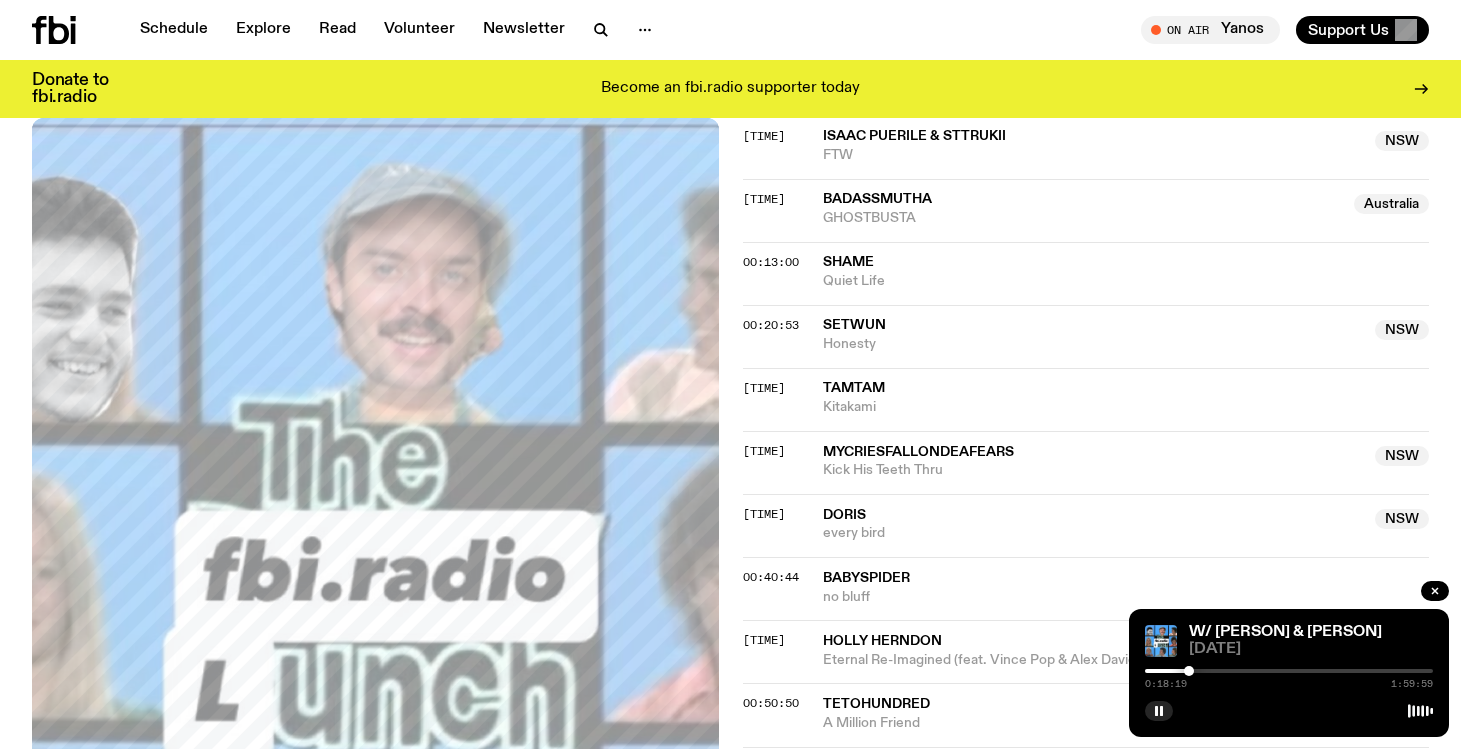 click at bounding box center [1189, 671] 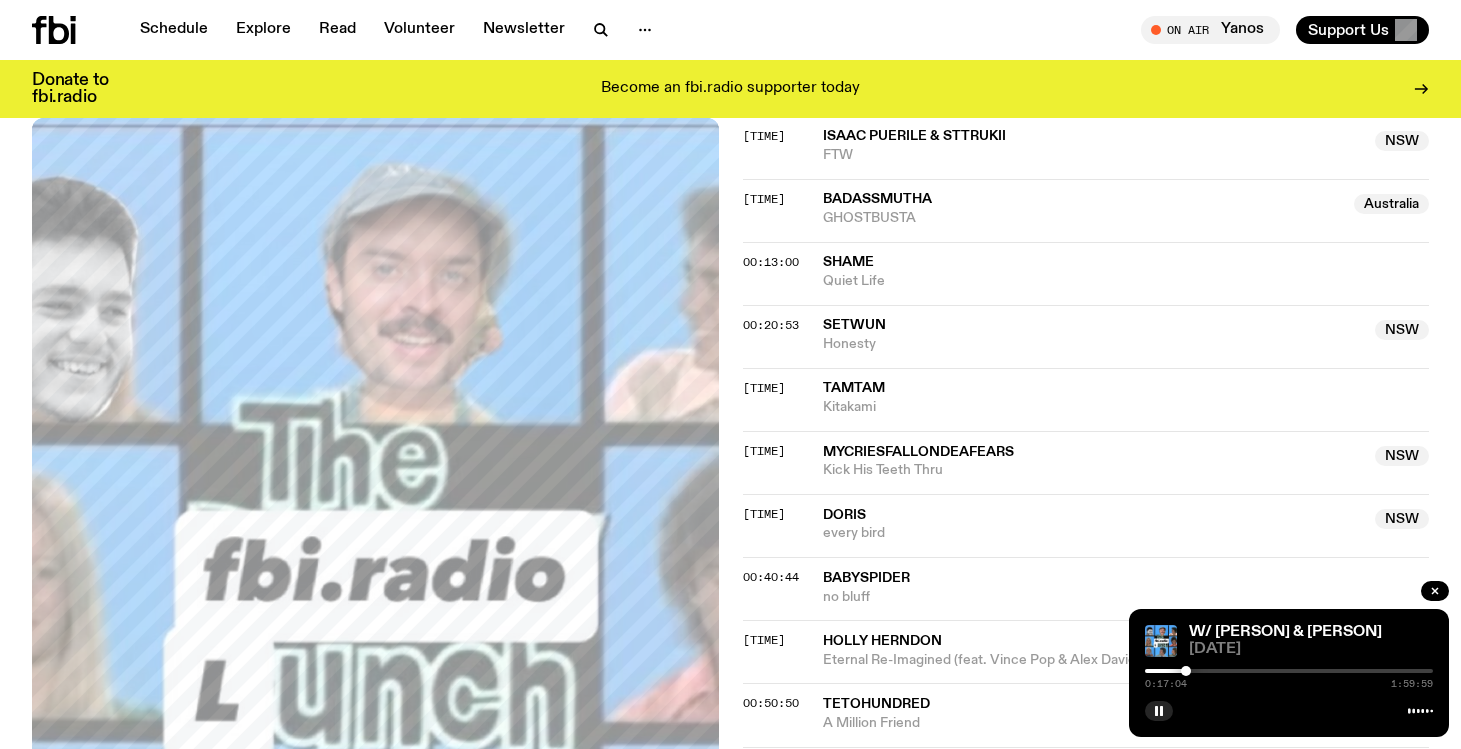 click at bounding box center (1186, 671) 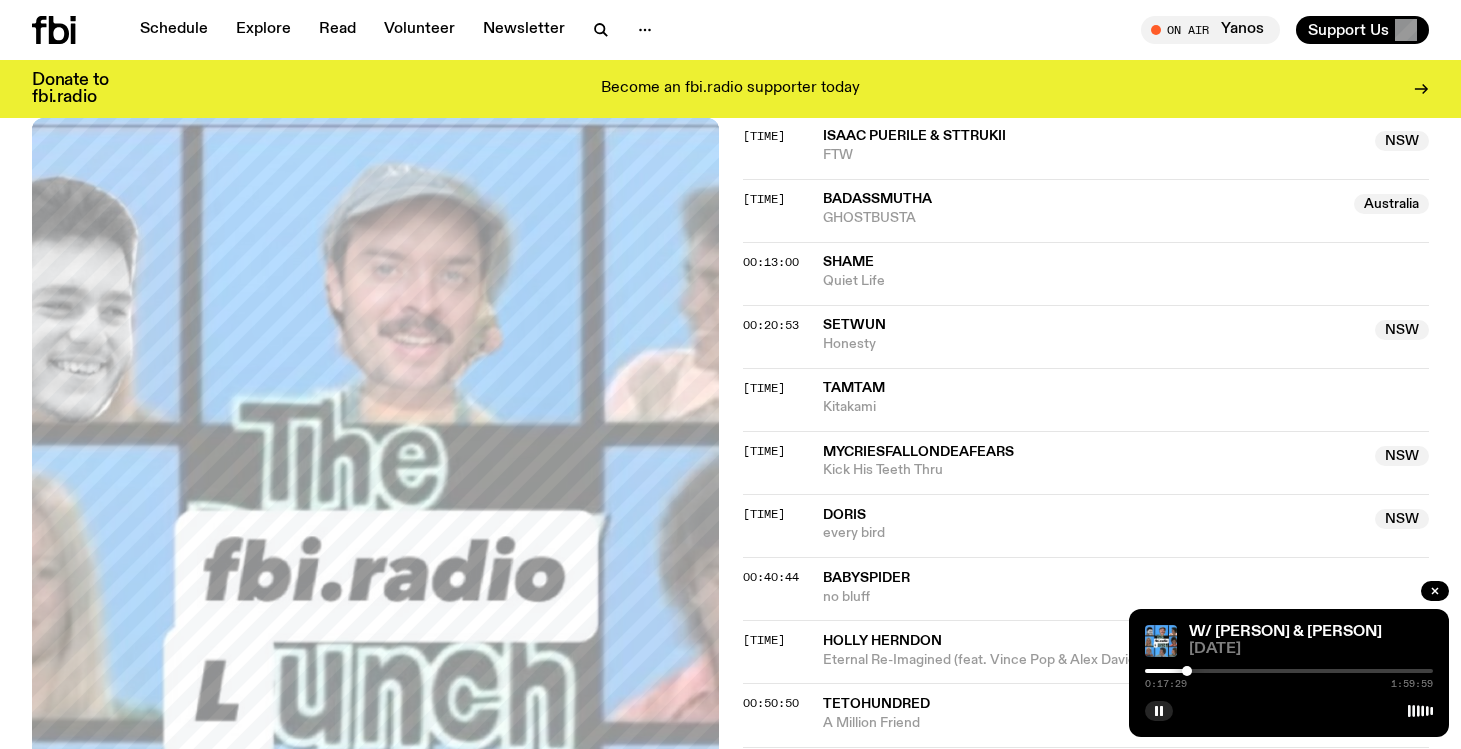 click at bounding box center [1187, 671] 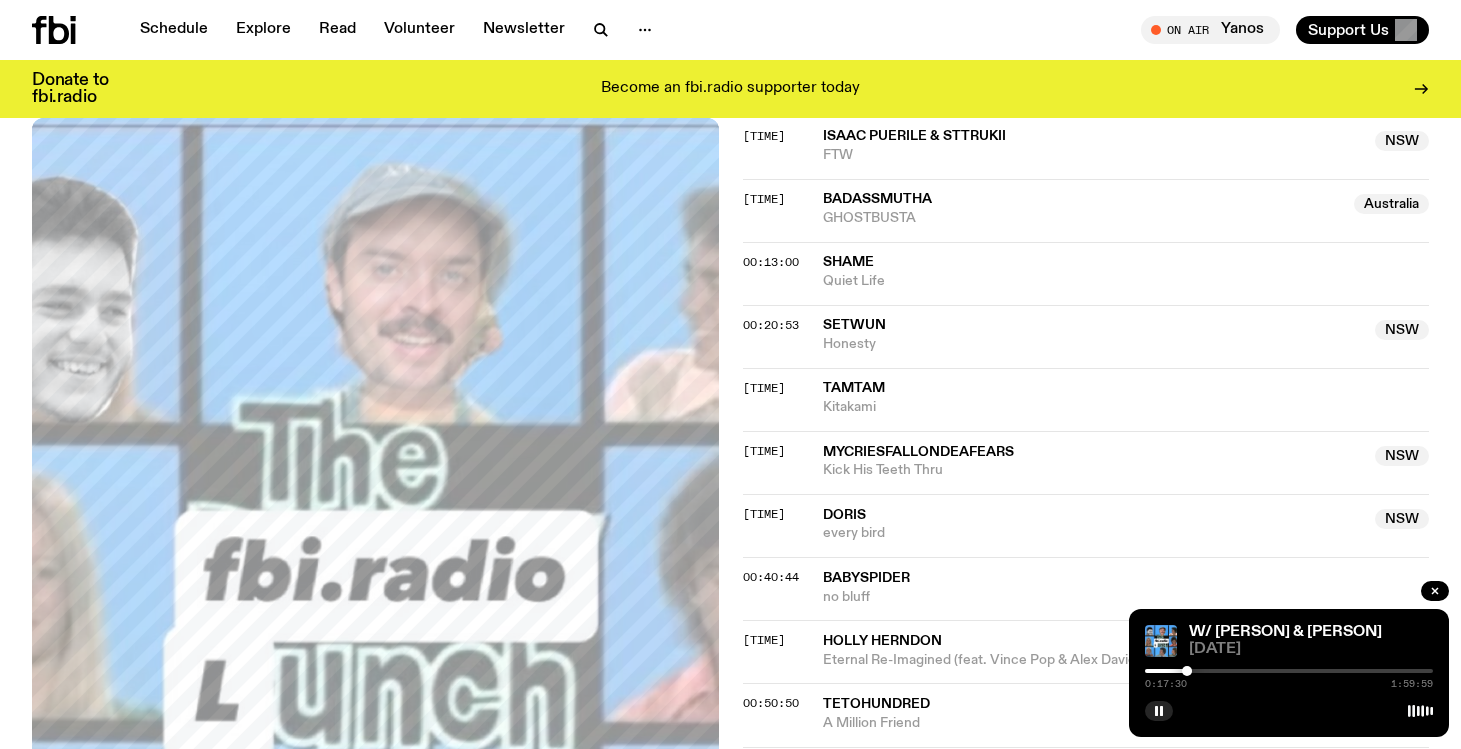 click at bounding box center [1187, 671] 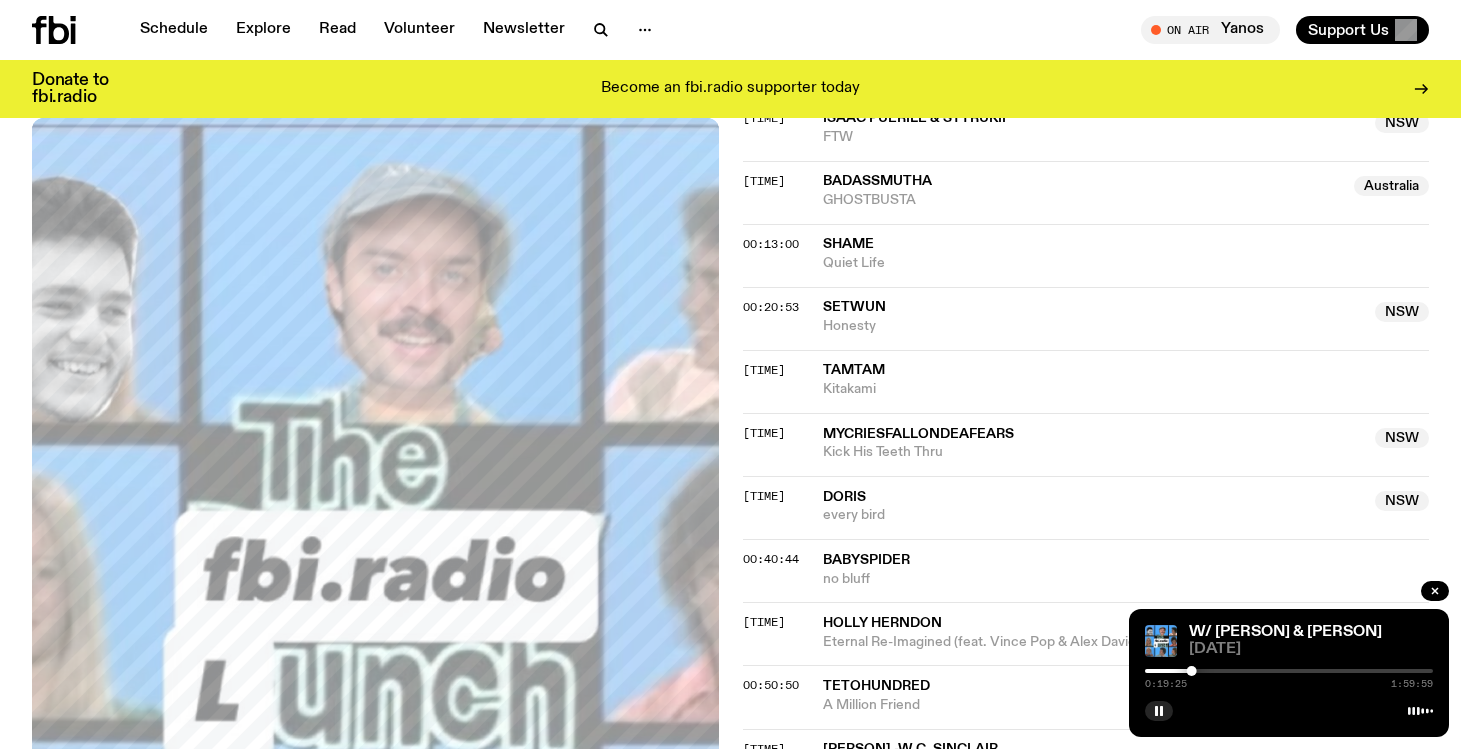 scroll, scrollTop: 886, scrollLeft: 0, axis: vertical 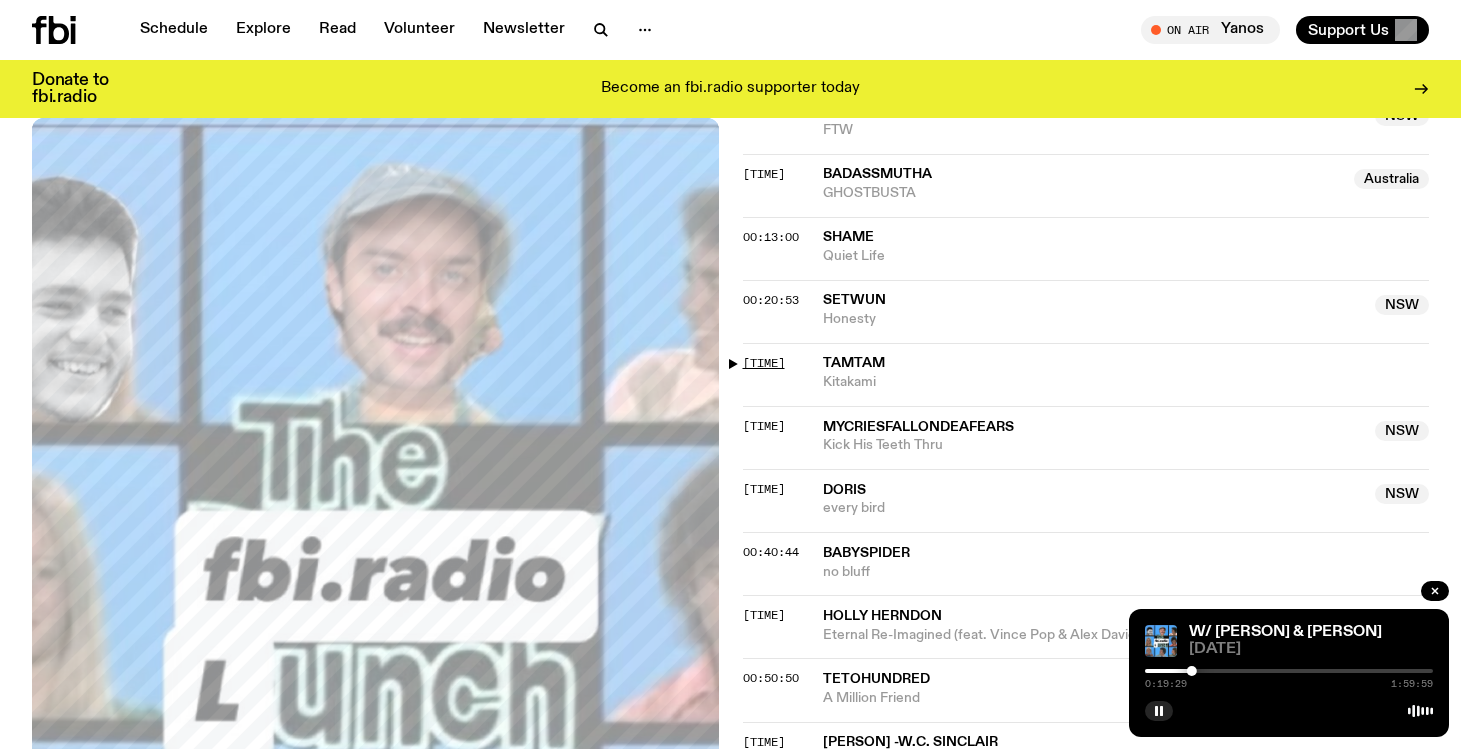 click on "[TIME]" at bounding box center (764, 363) 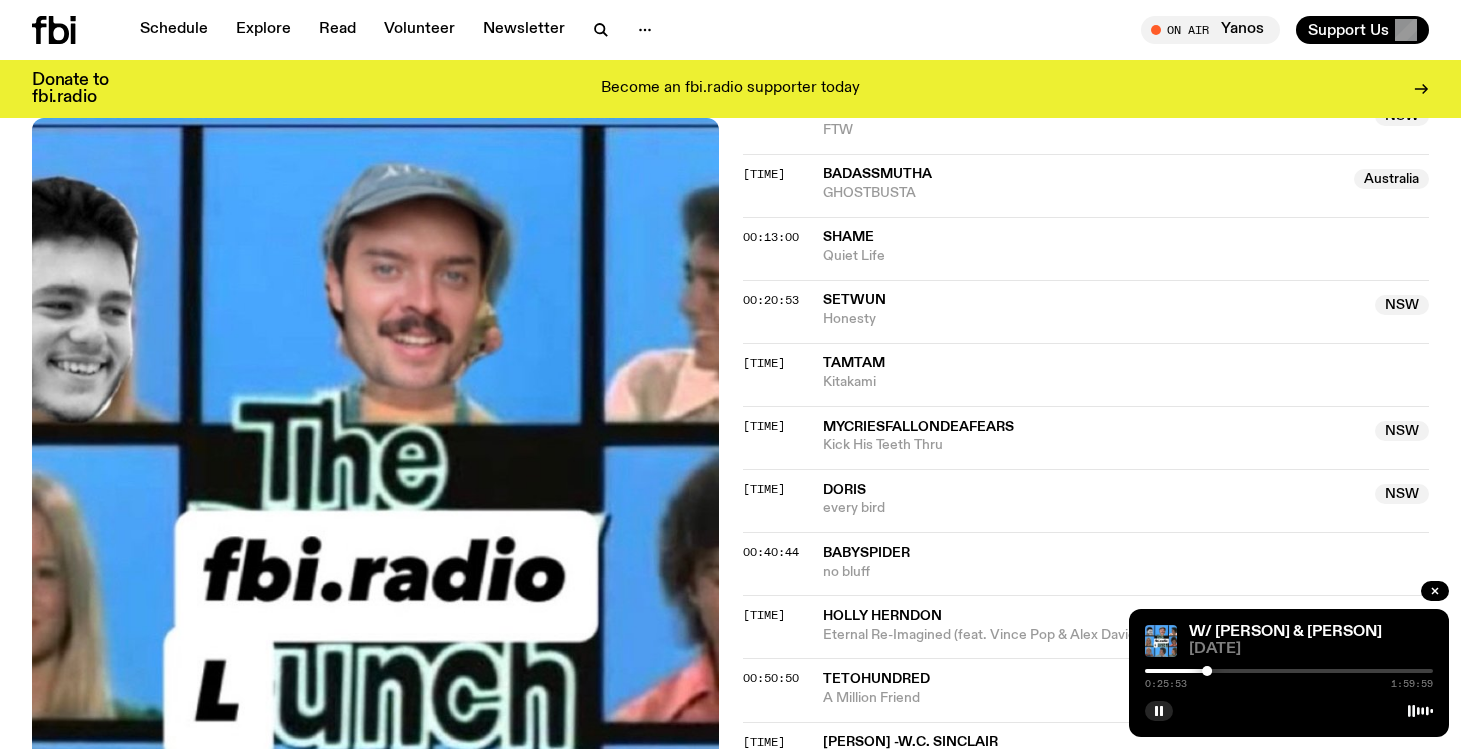 click at bounding box center [1289, 671] 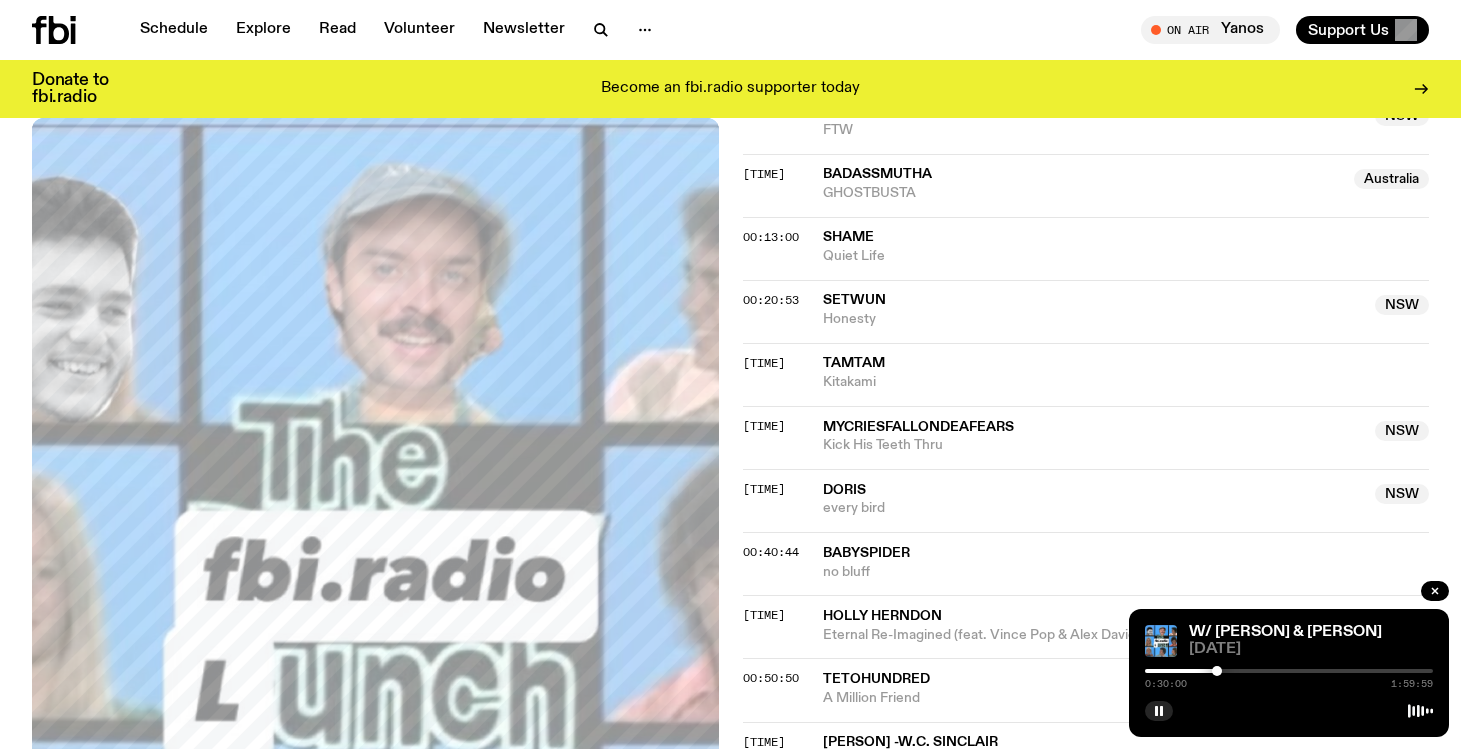 click at bounding box center (1217, 671) 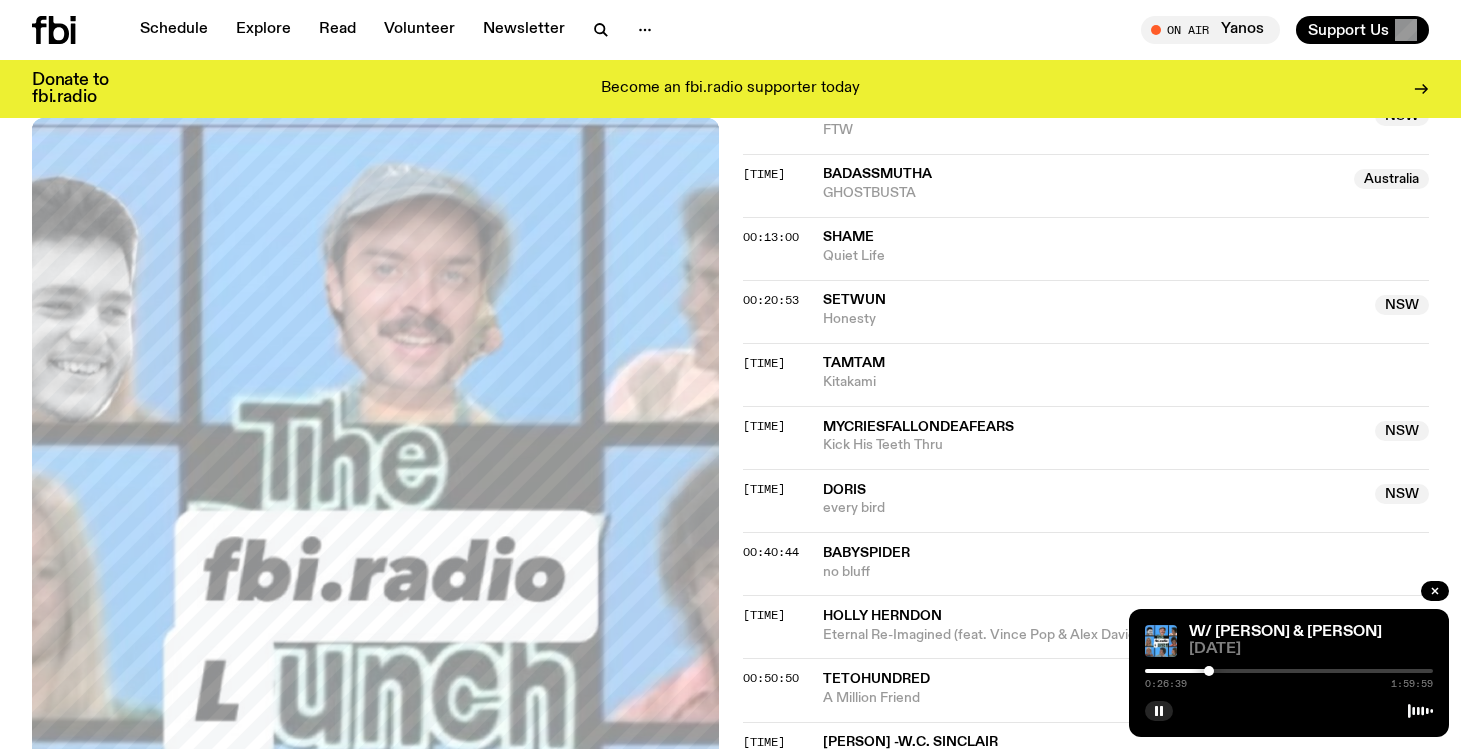 click at bounding box center (1209, 671) 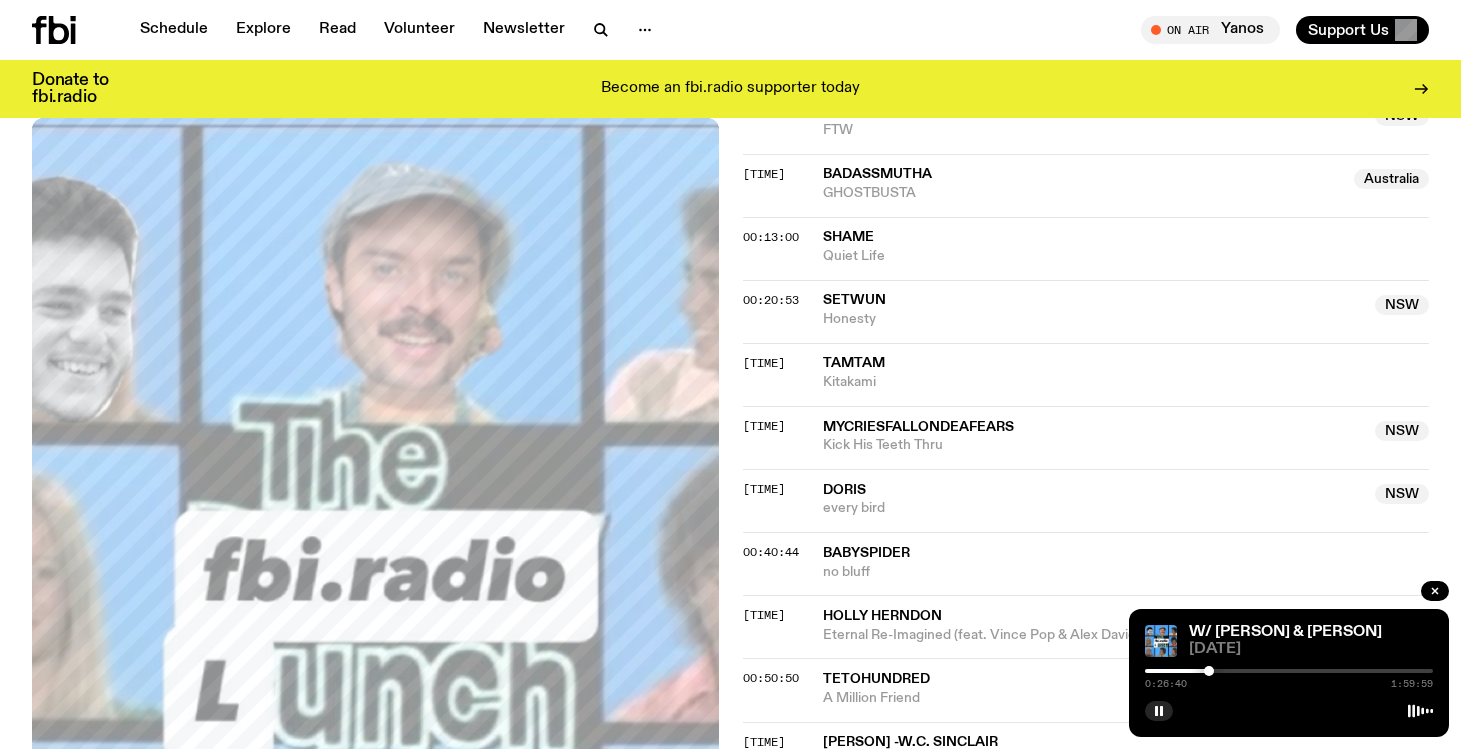 click at bounding box center [1289, 671] 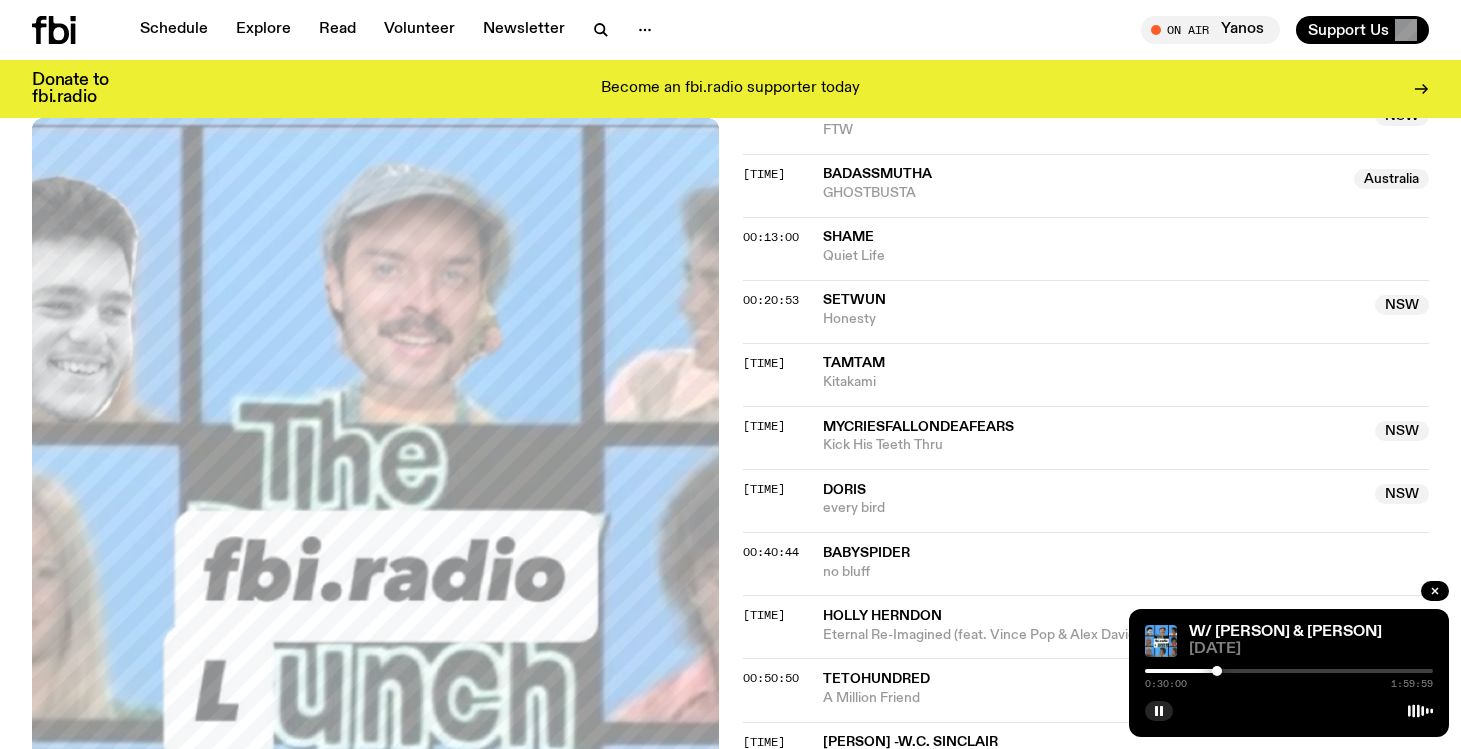 click at bounding box center [1289, 671] 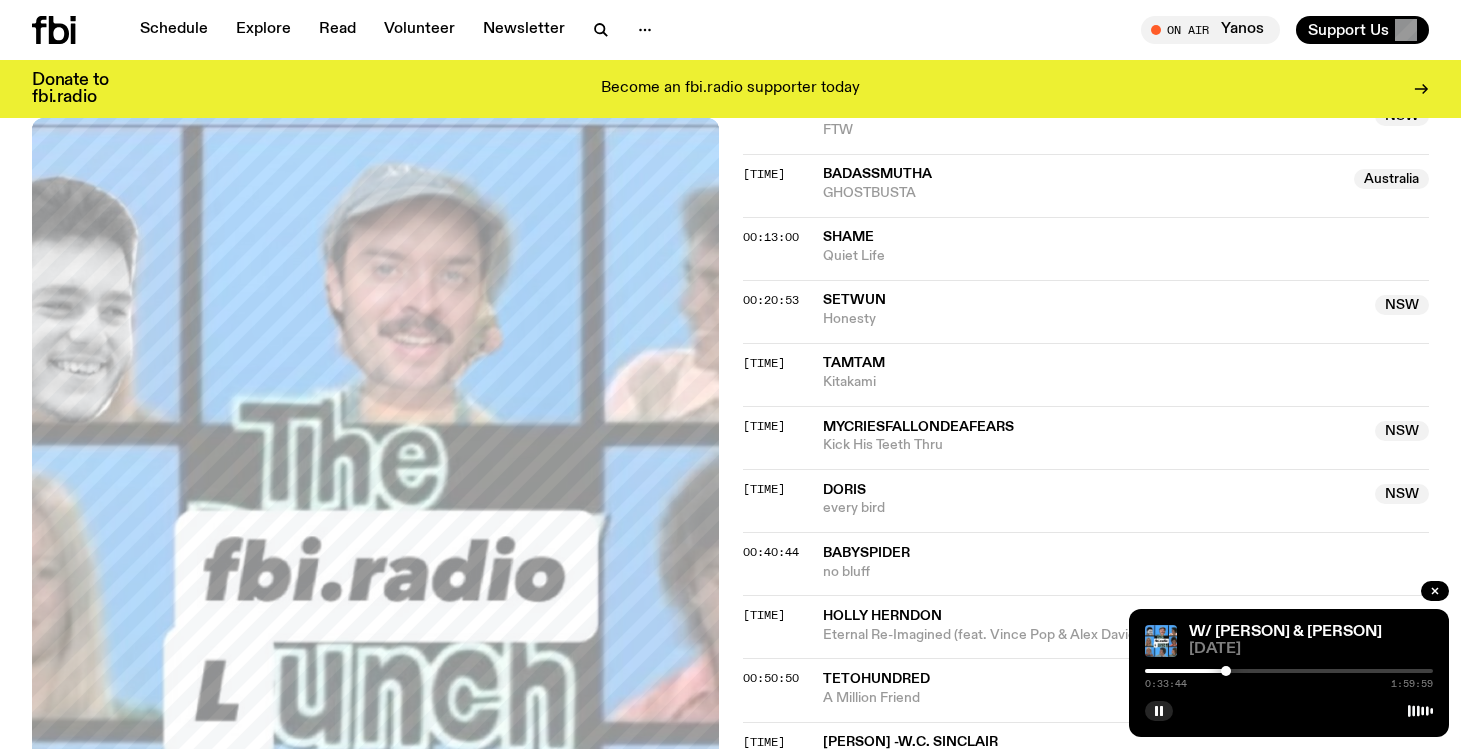 click at bounding box center (1226, 671) 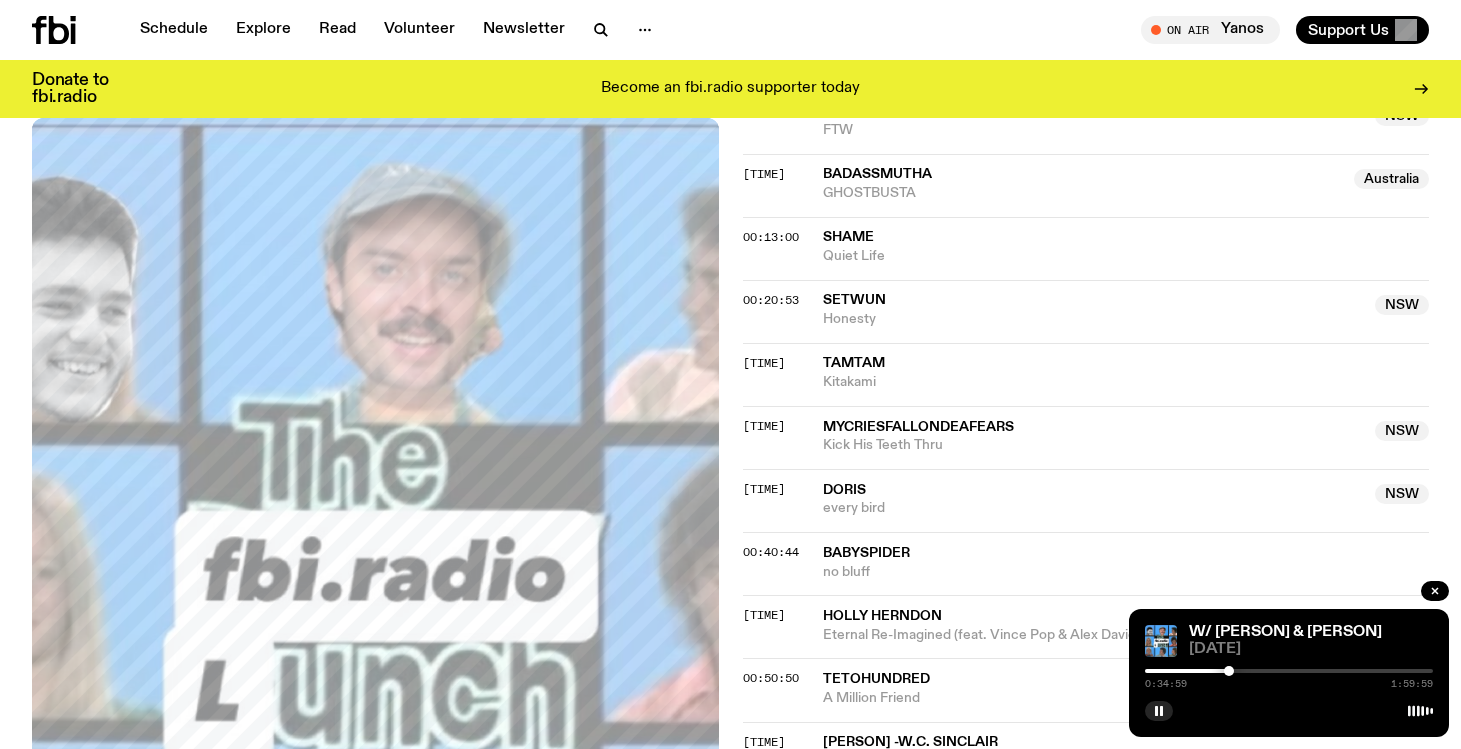 click at bounding box center [1229, 671] 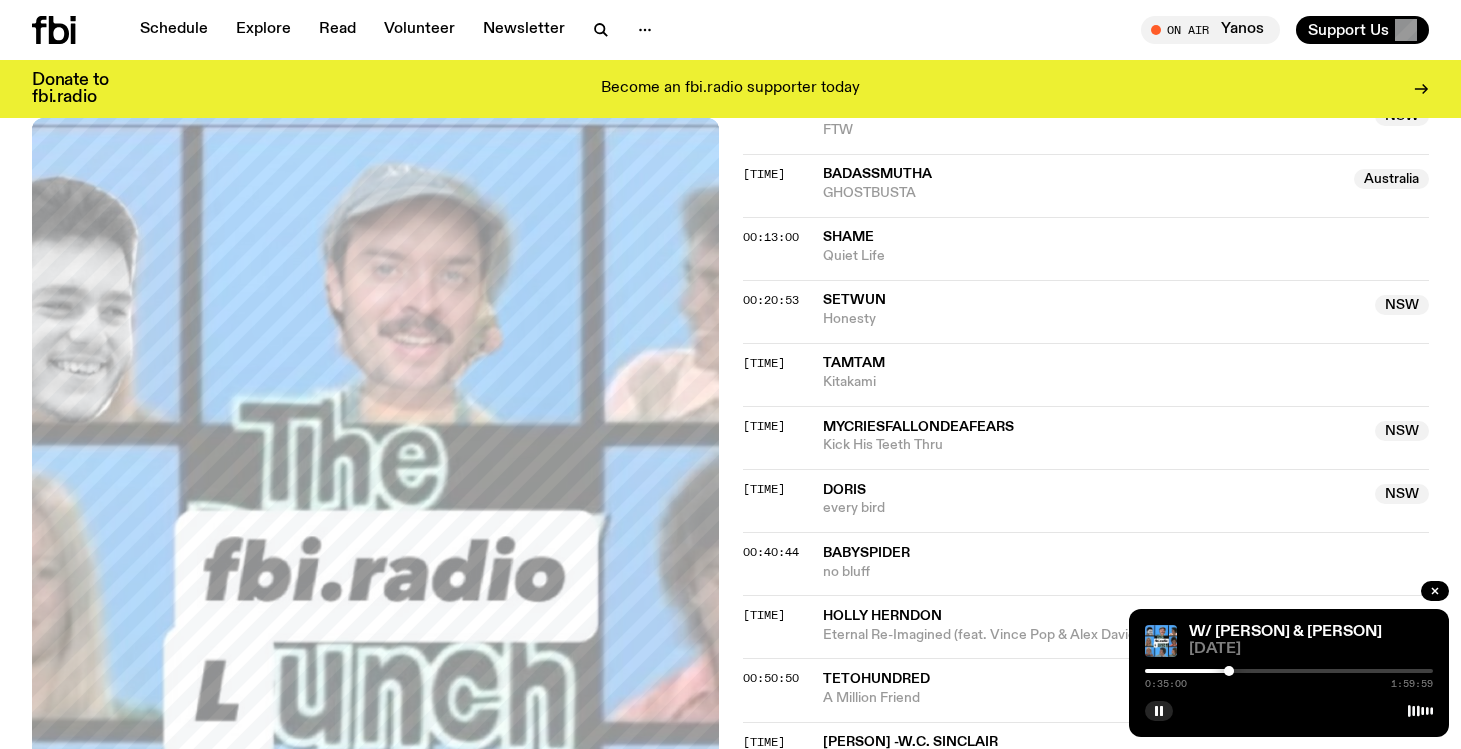 click on "[TIME] [TIME]" at bounding box center [1289, 677] 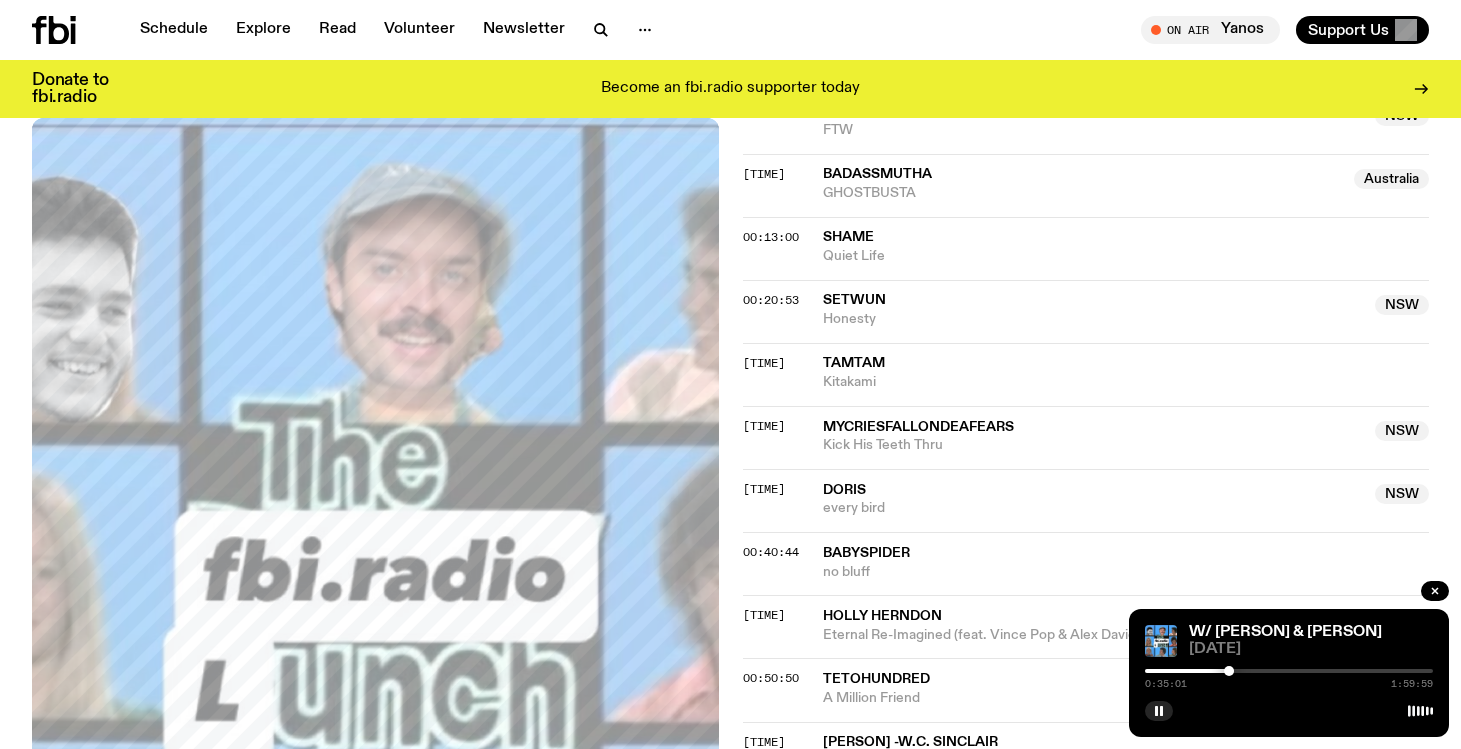 click at bounding box center (1085, 671) 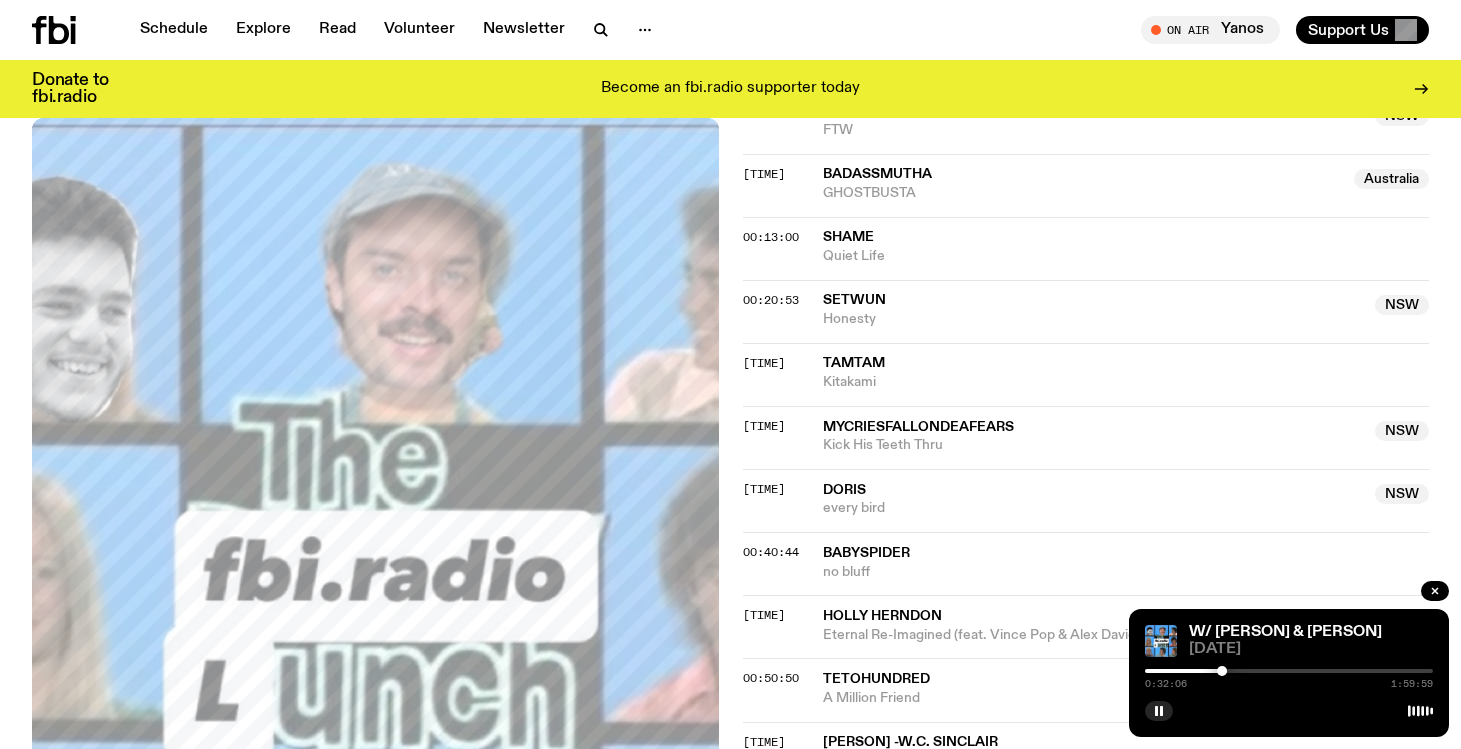 click at bounding box center [1222, 671] 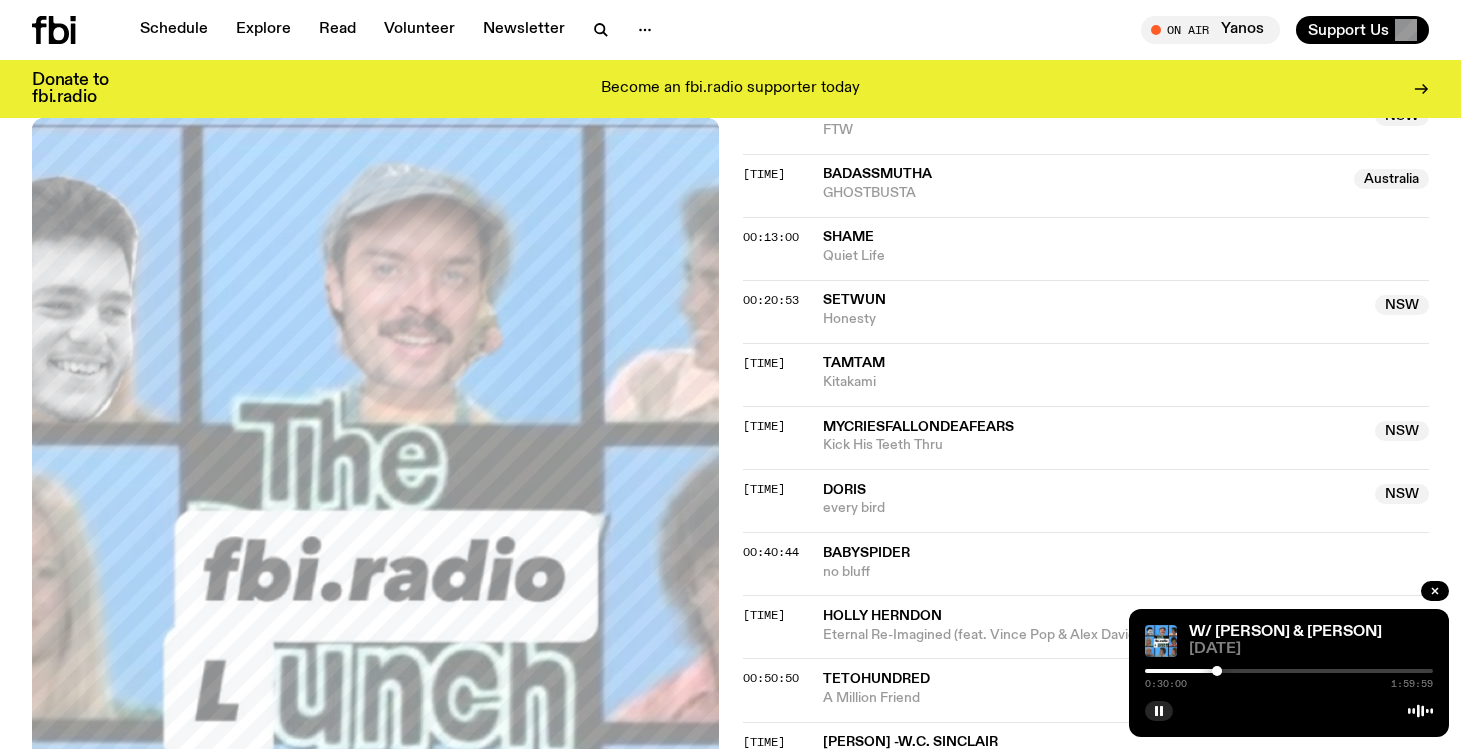 click at bounding box center (1217, 671) 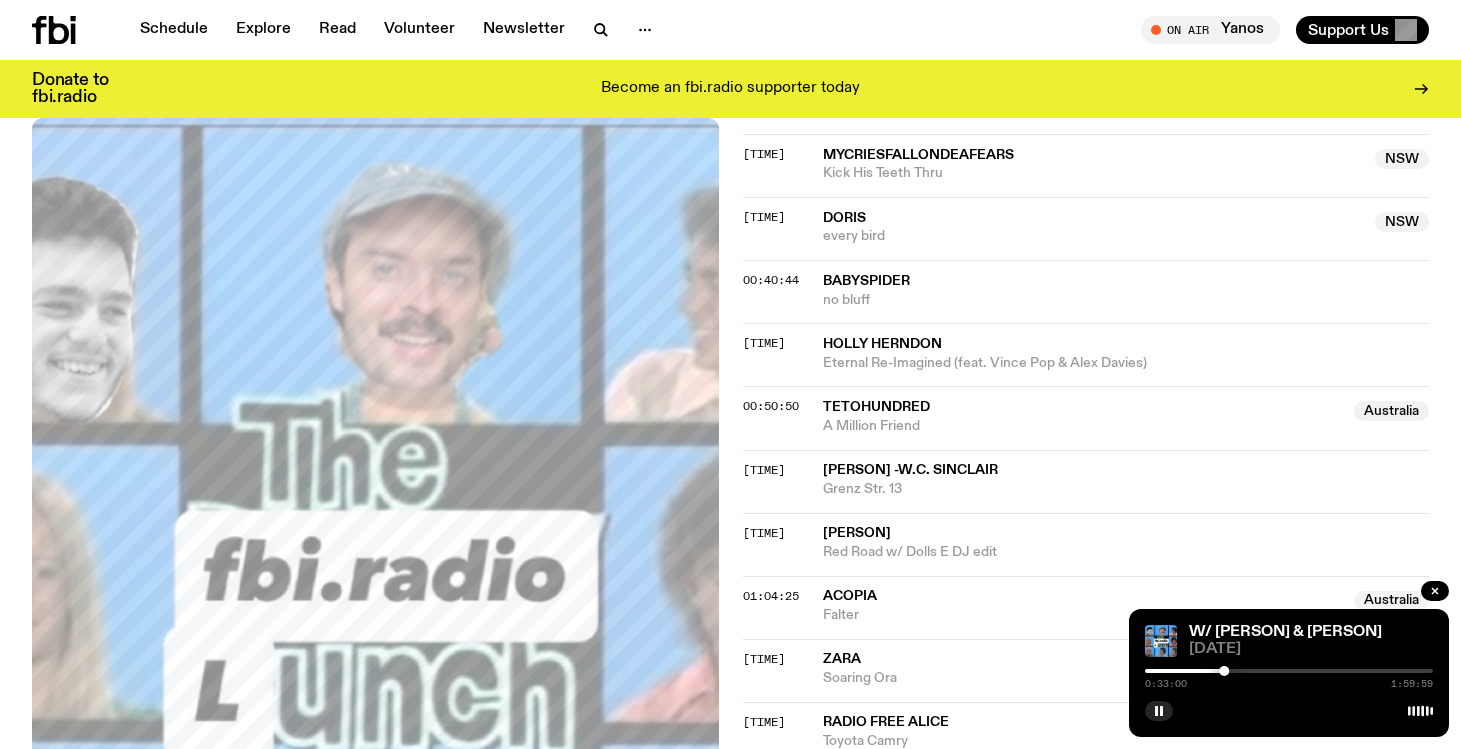 scroll, scrollTop: 1169, scrollLeft: 0, axis: vertical 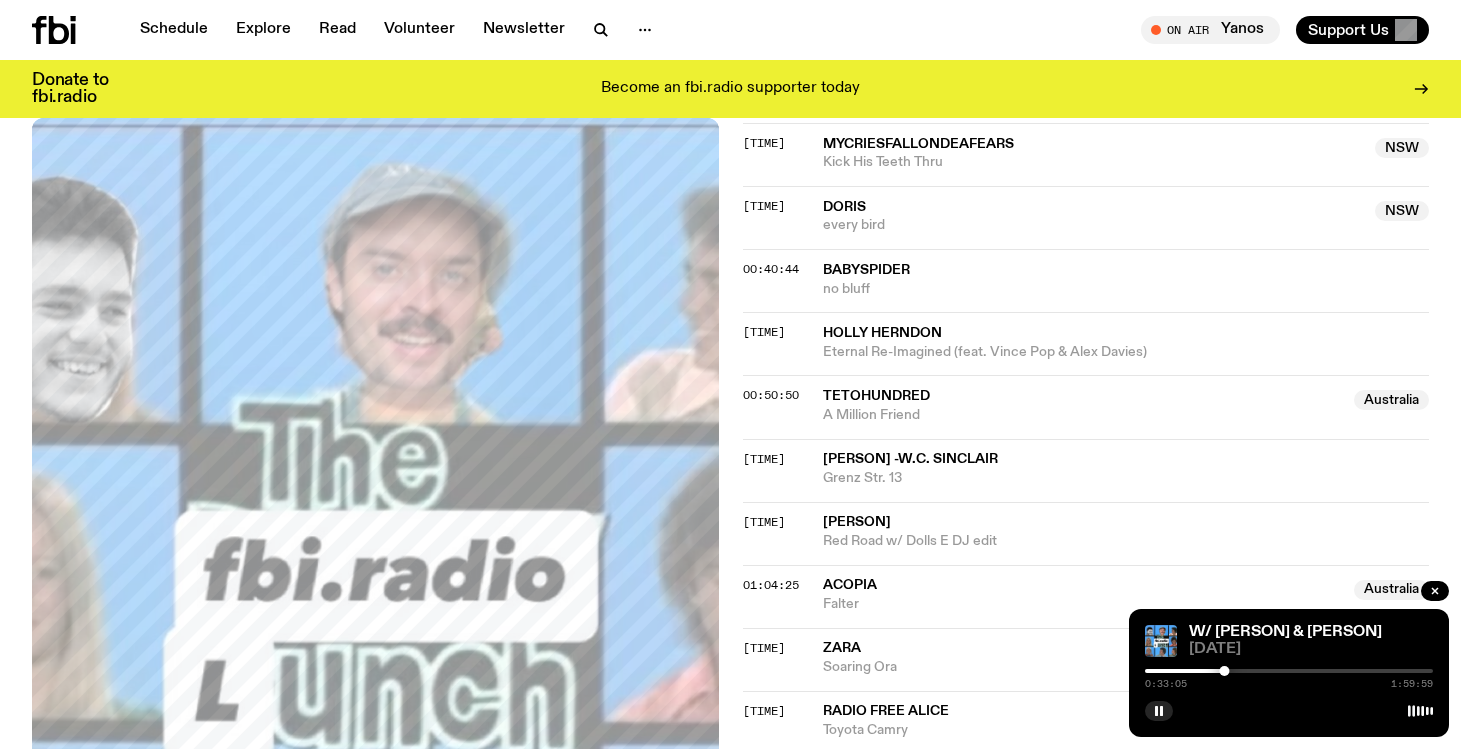 click at bounding box center [1289, 671] 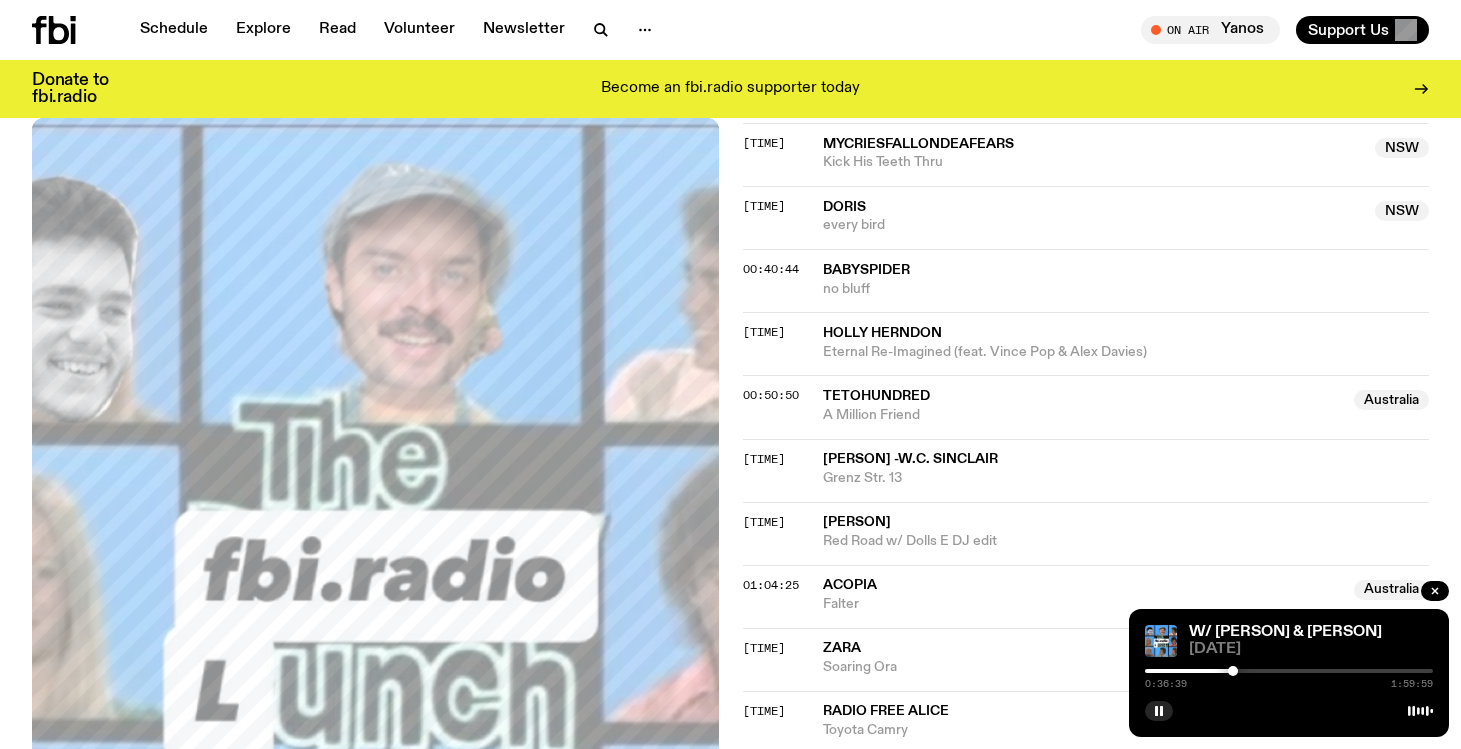 click at bounding box center [1233, 671] 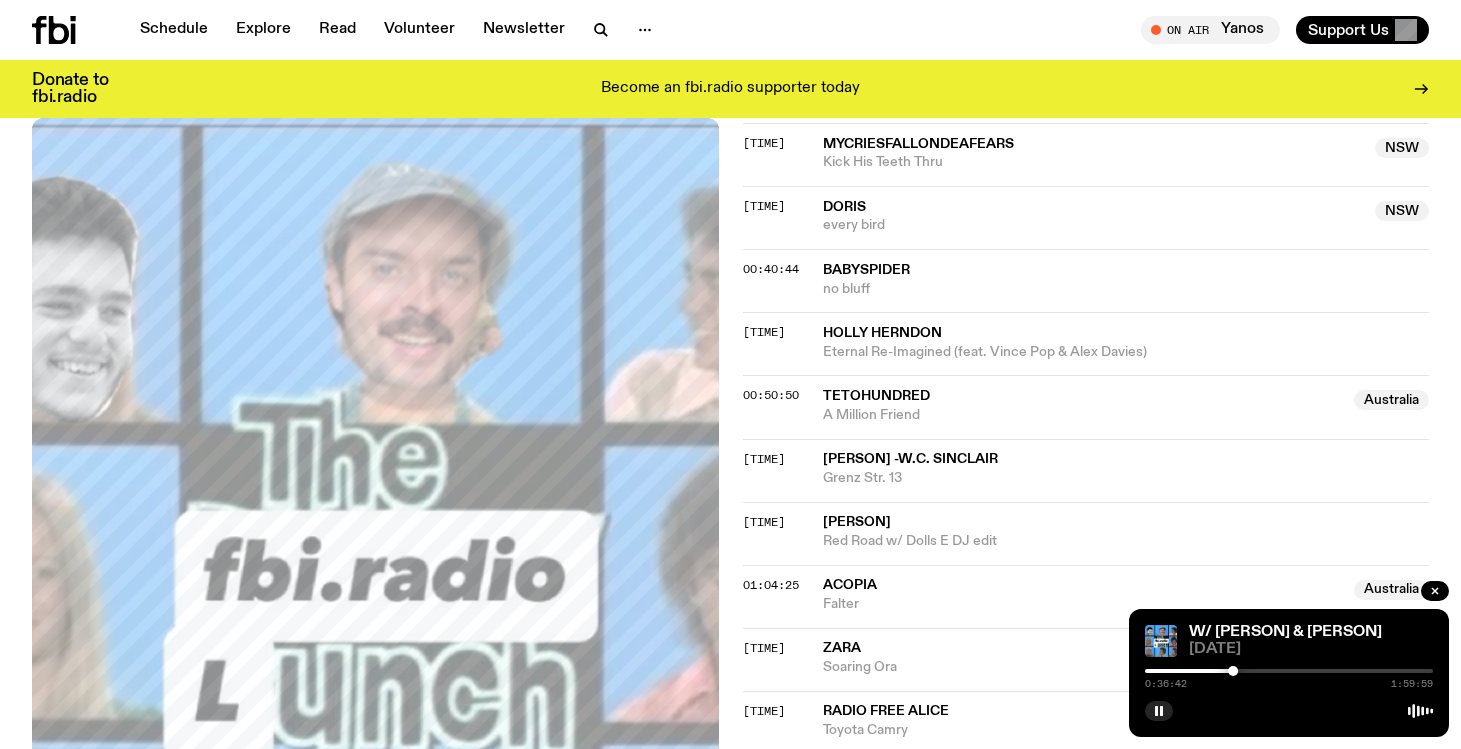 click at bounding box center [1289, 671] 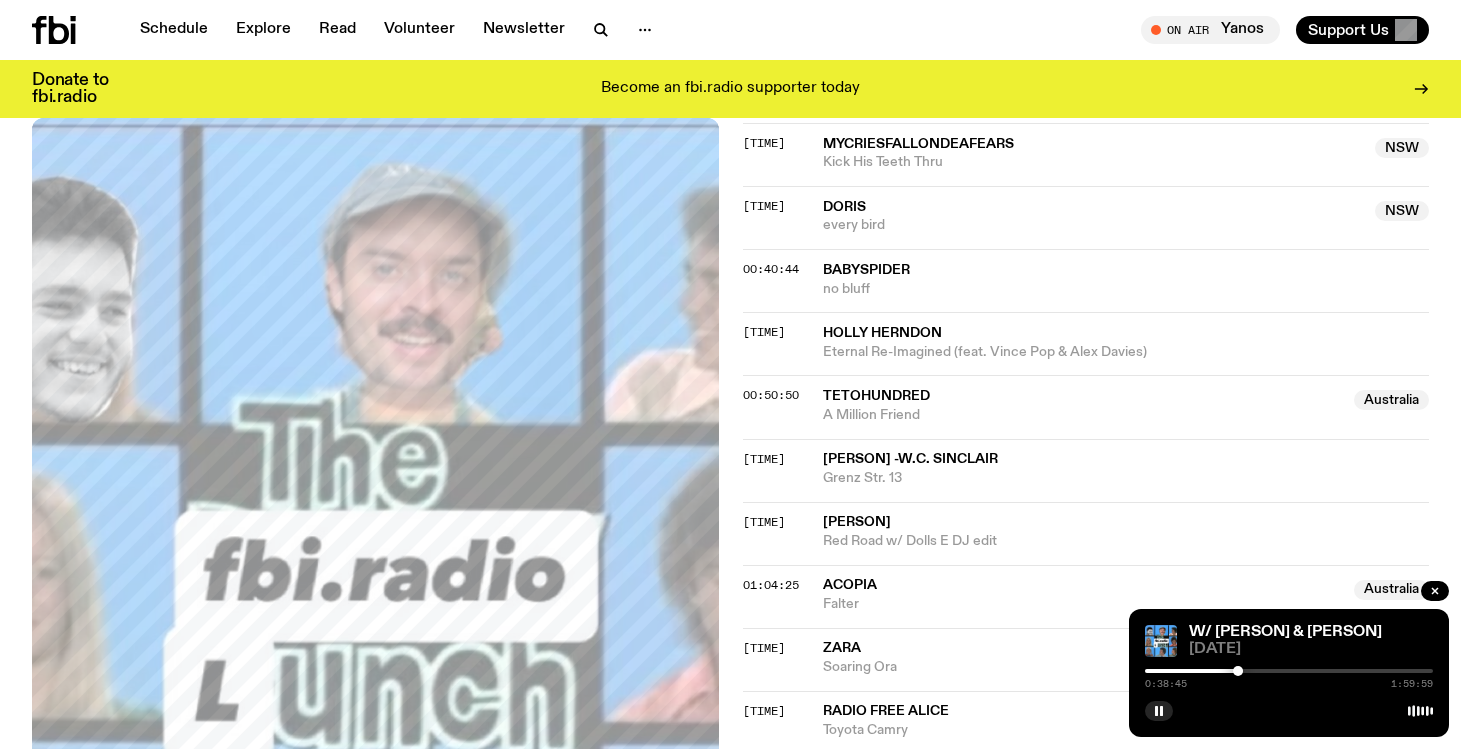 click at bounding box center (1289, 671) 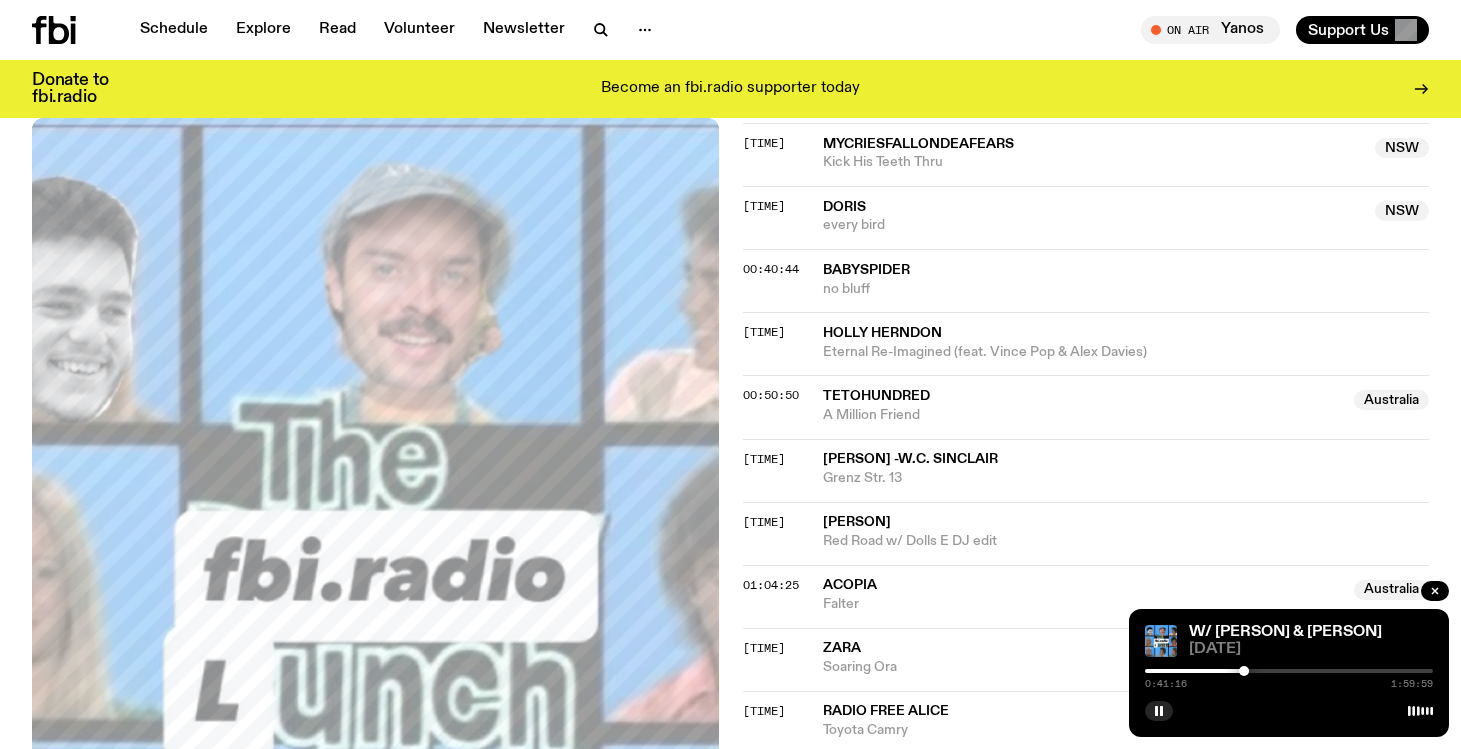 click at bounding box center [1289, 671] 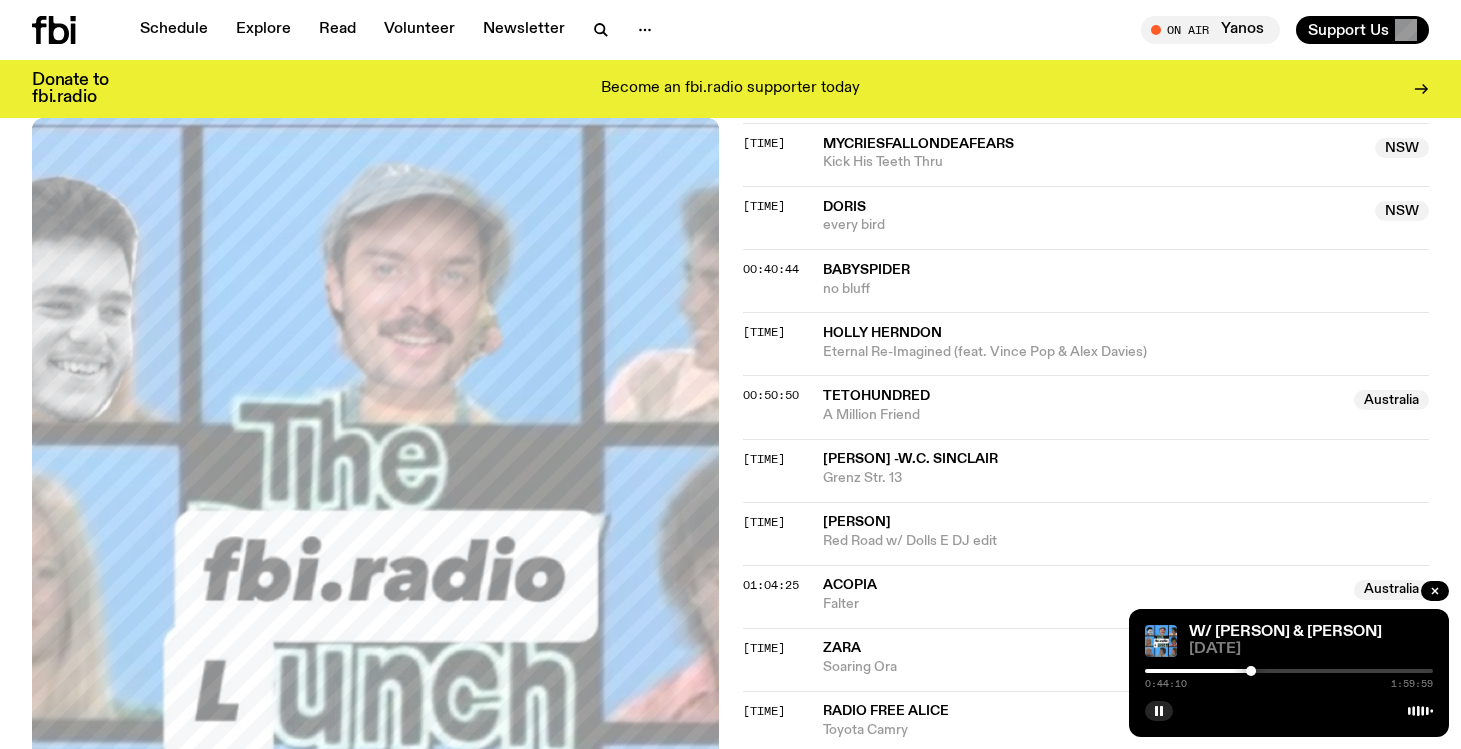 click at bounding box center [1251, 671] 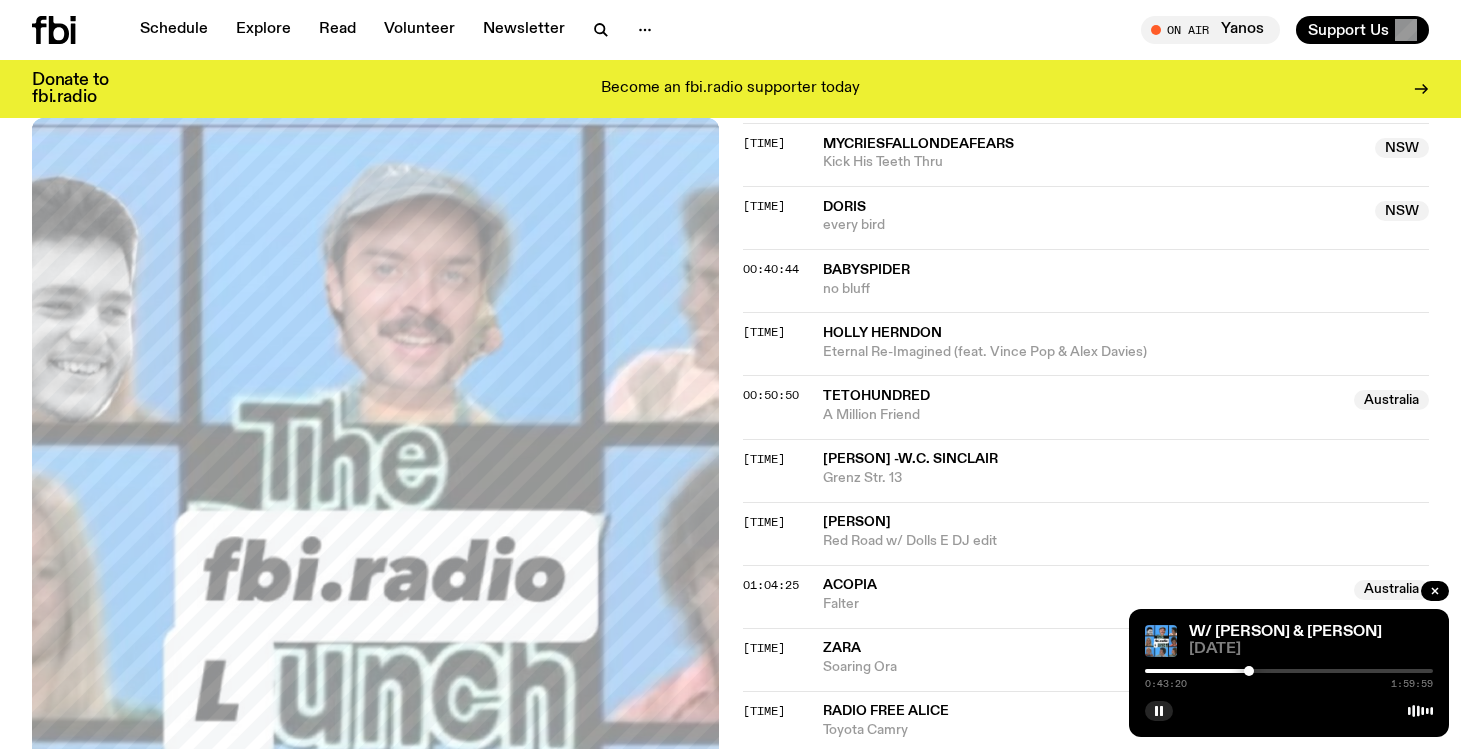 click at bounding box center [1249, 671] 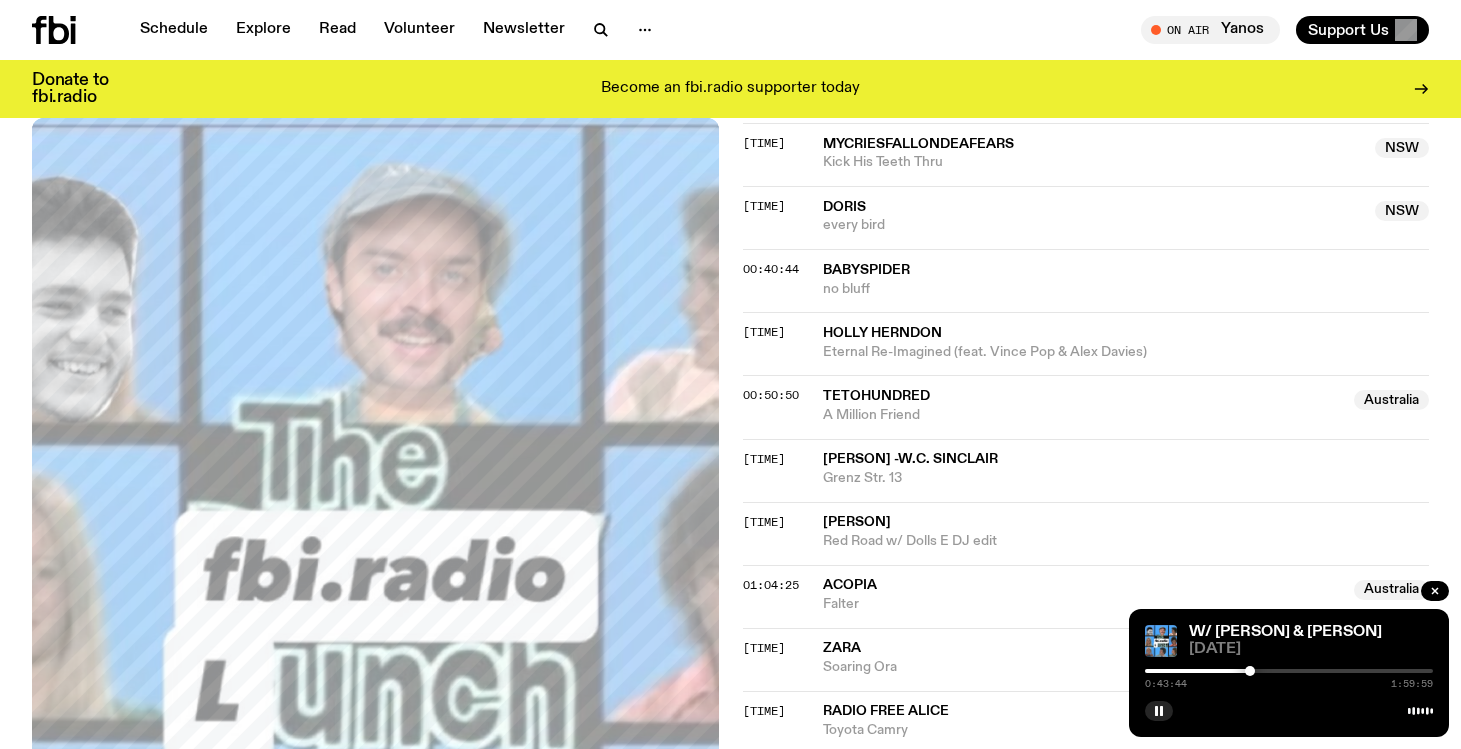 click at bounding box center [1250, 671] 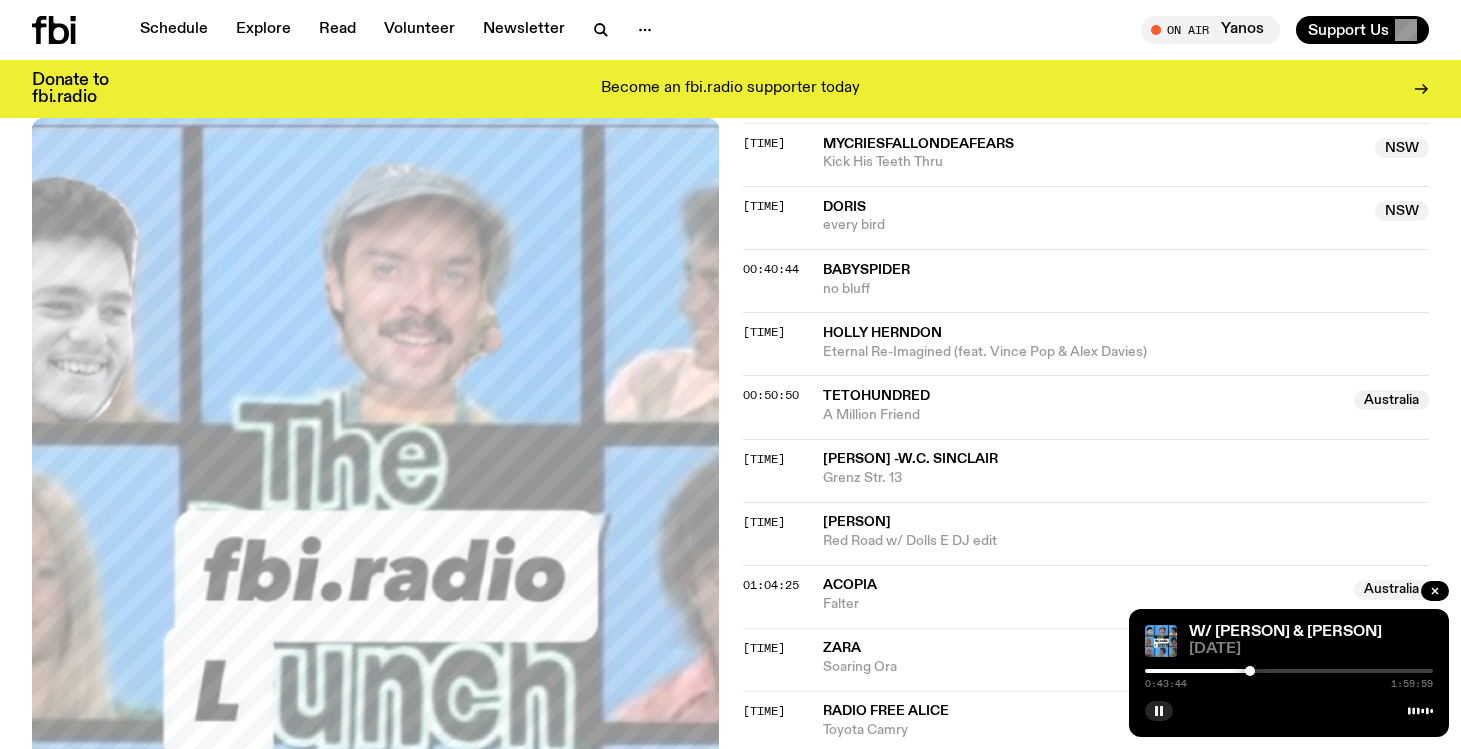 click at bounding box center (1250, 671) 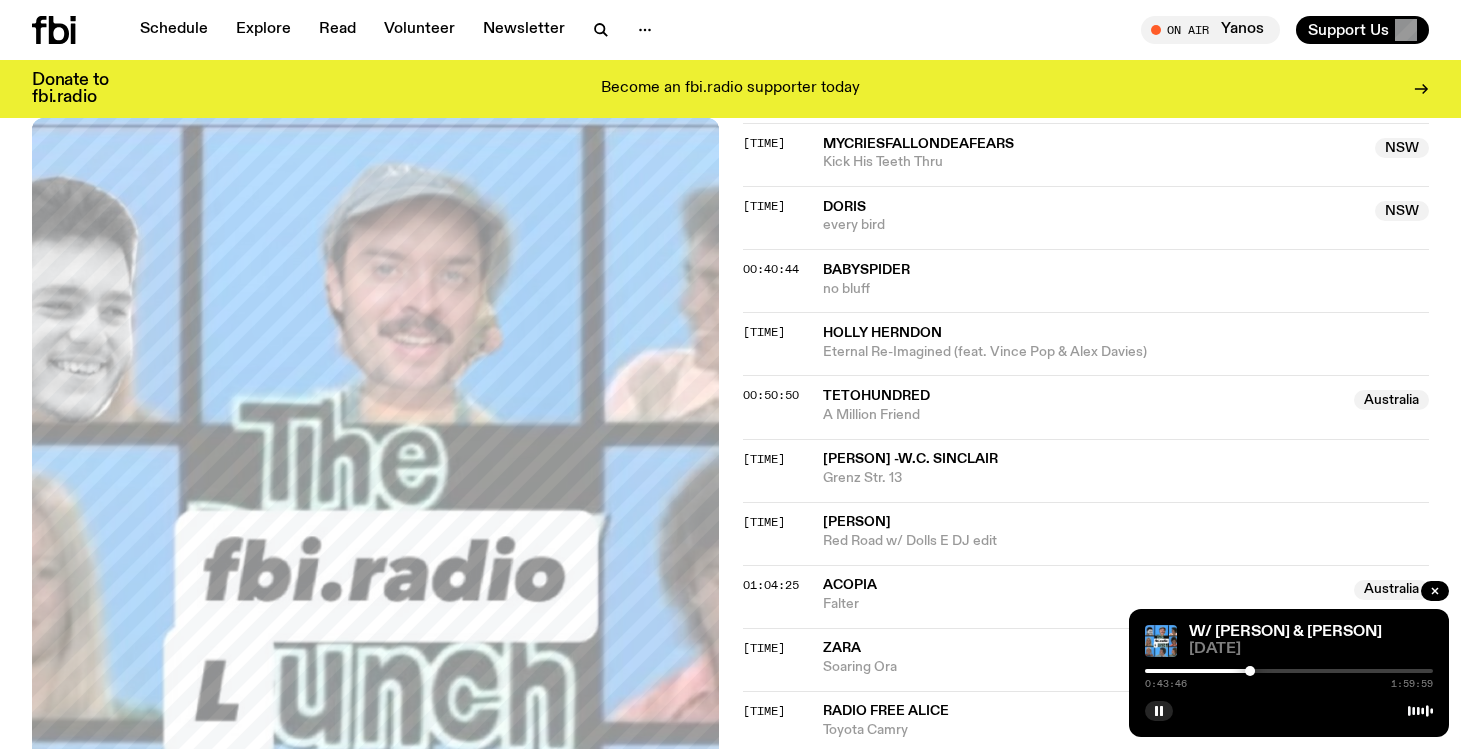 click at bounding box center [1250, 671] 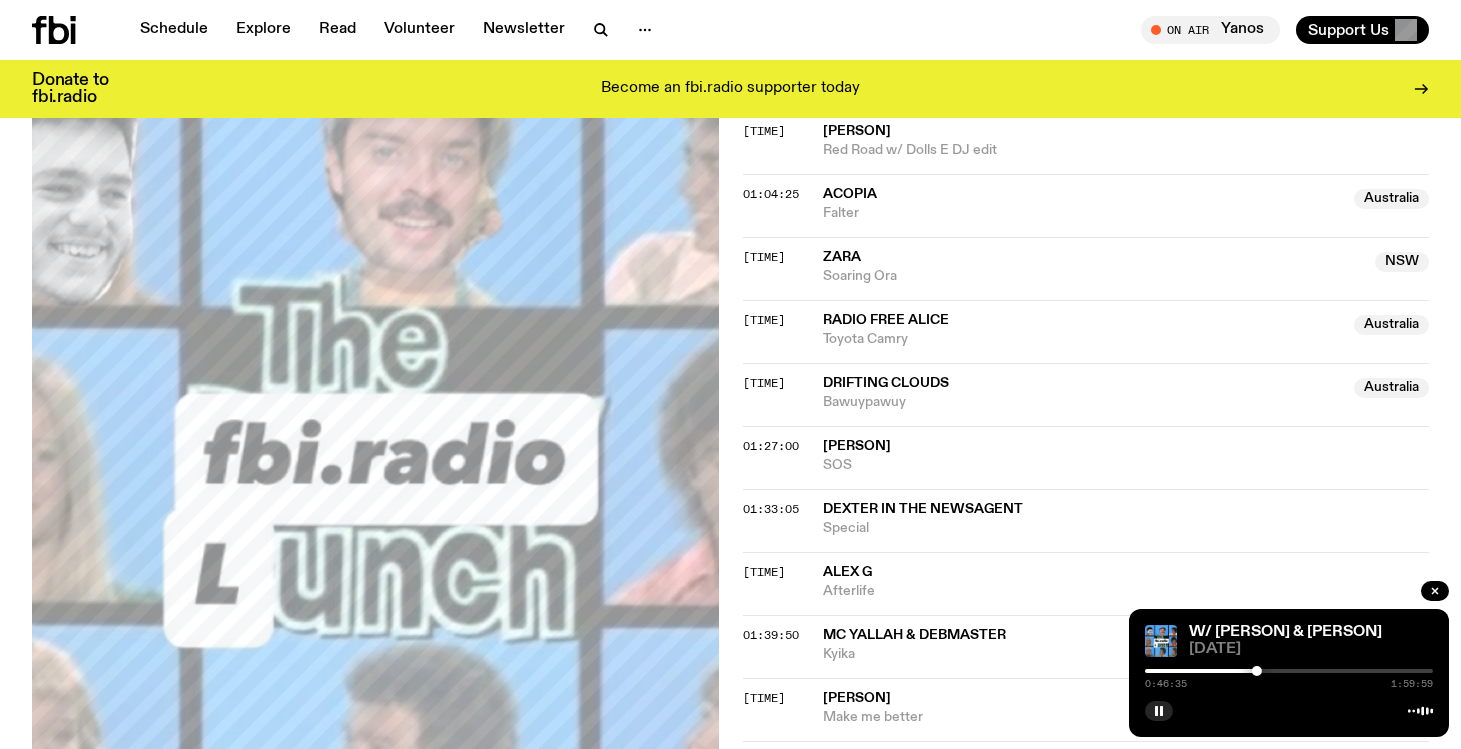 scroll, scrollTop: 1527, scrollLeft: 0, axis: vertical 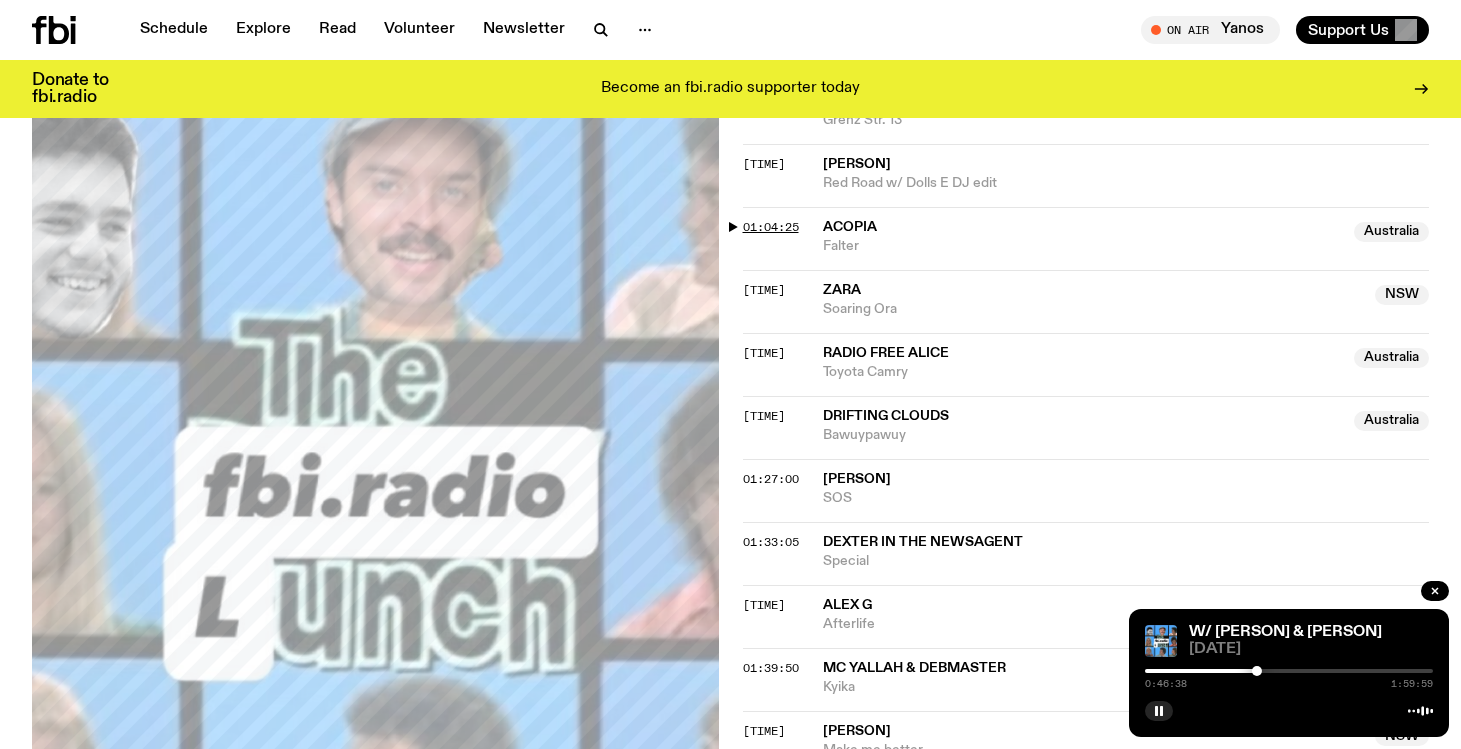 click on "01:04:25" at bounding box center [771, 227] 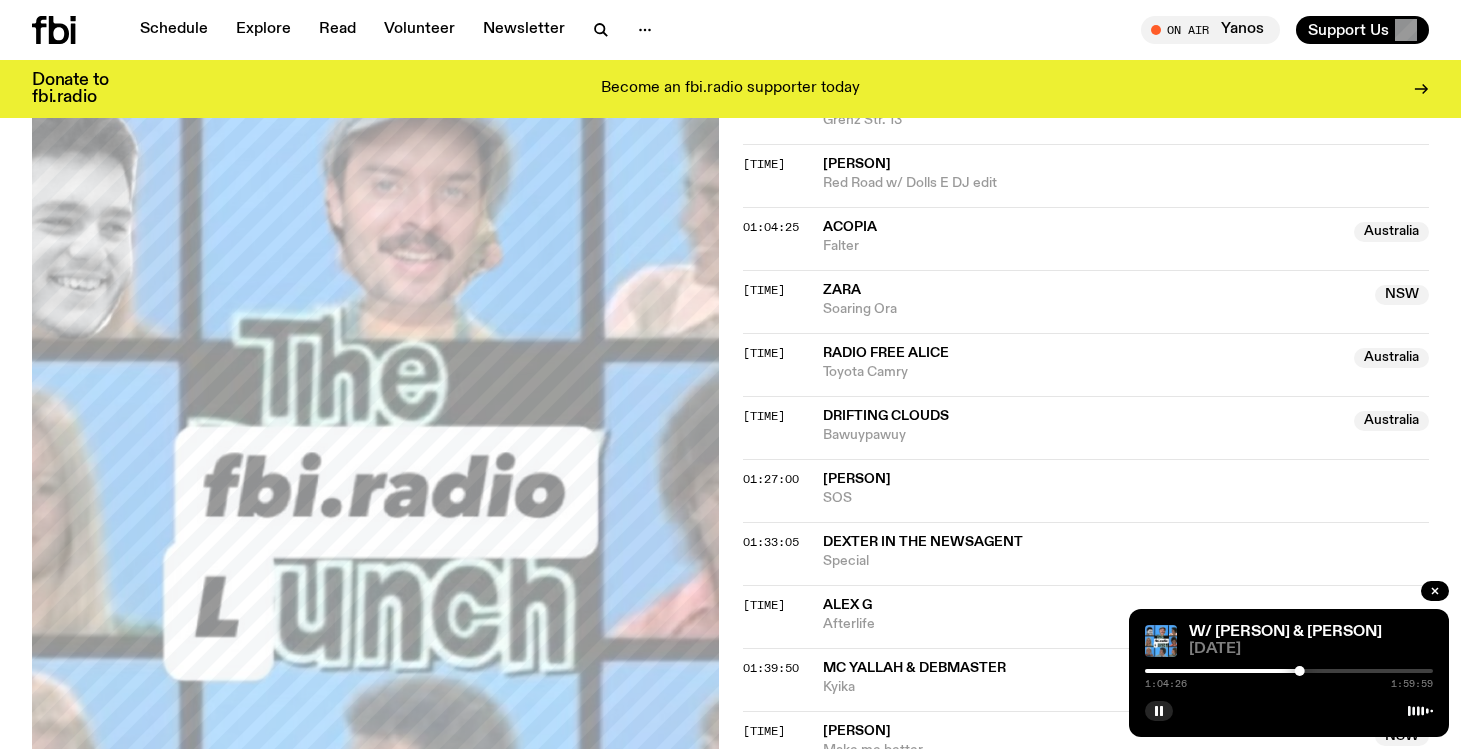 click at bounding box center [1156, 671] 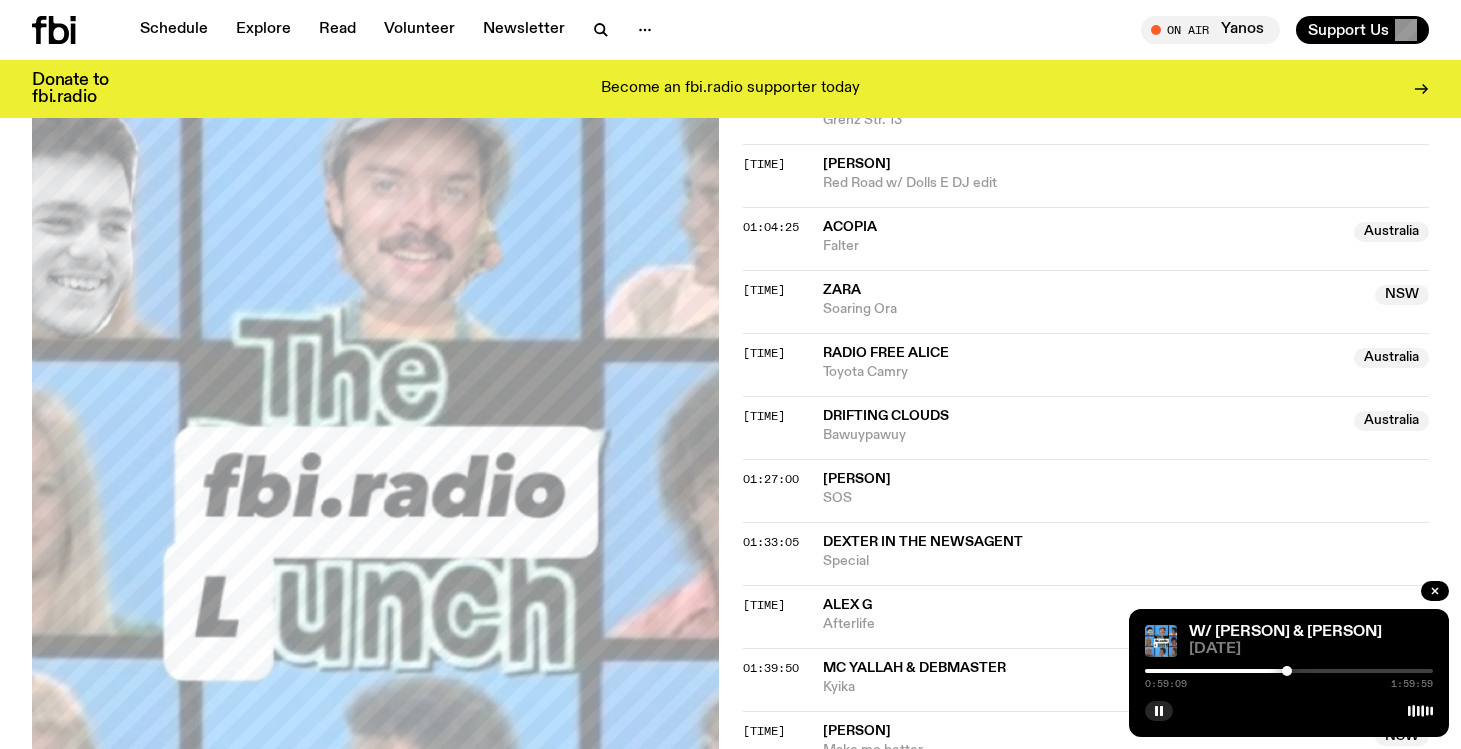 click at bounding box center (1287, 671) 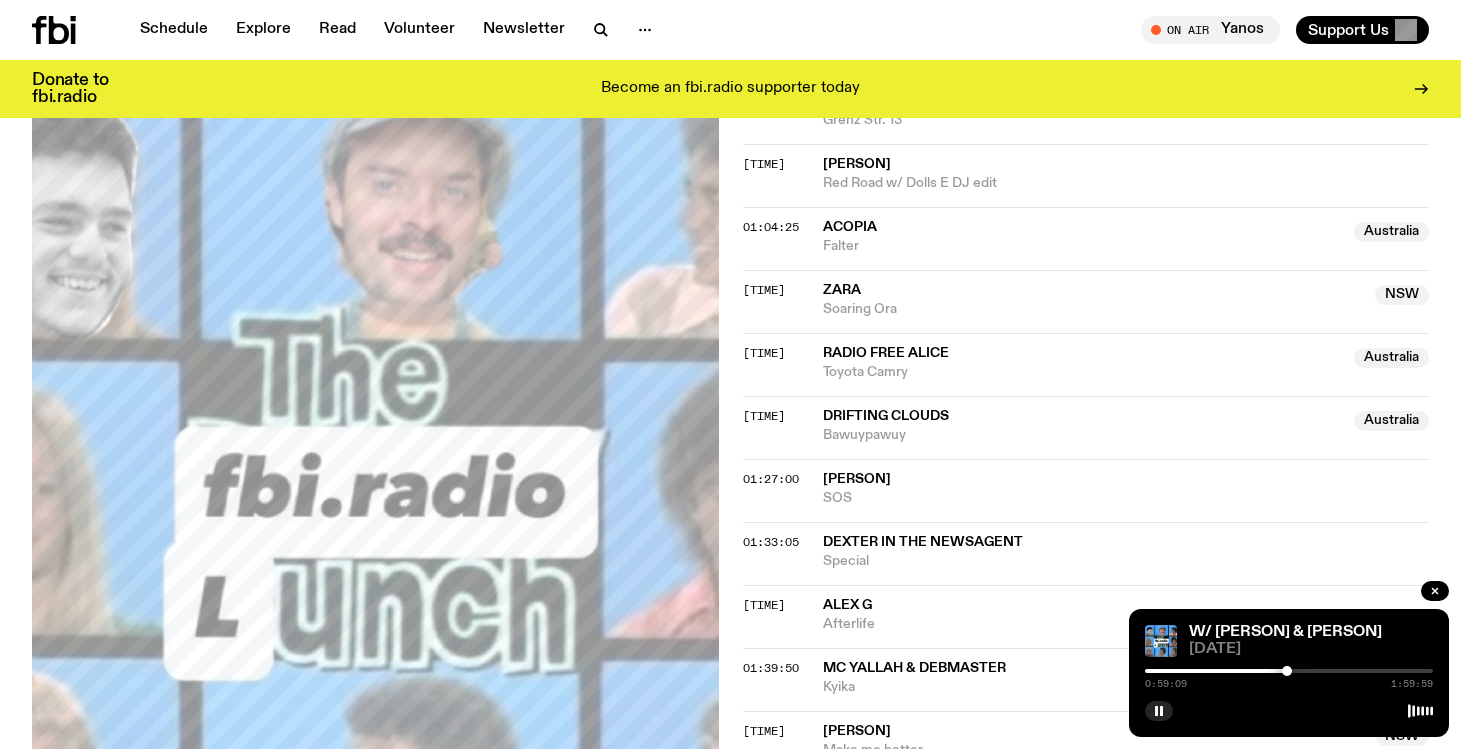 click at bounding box center (1287, 671) 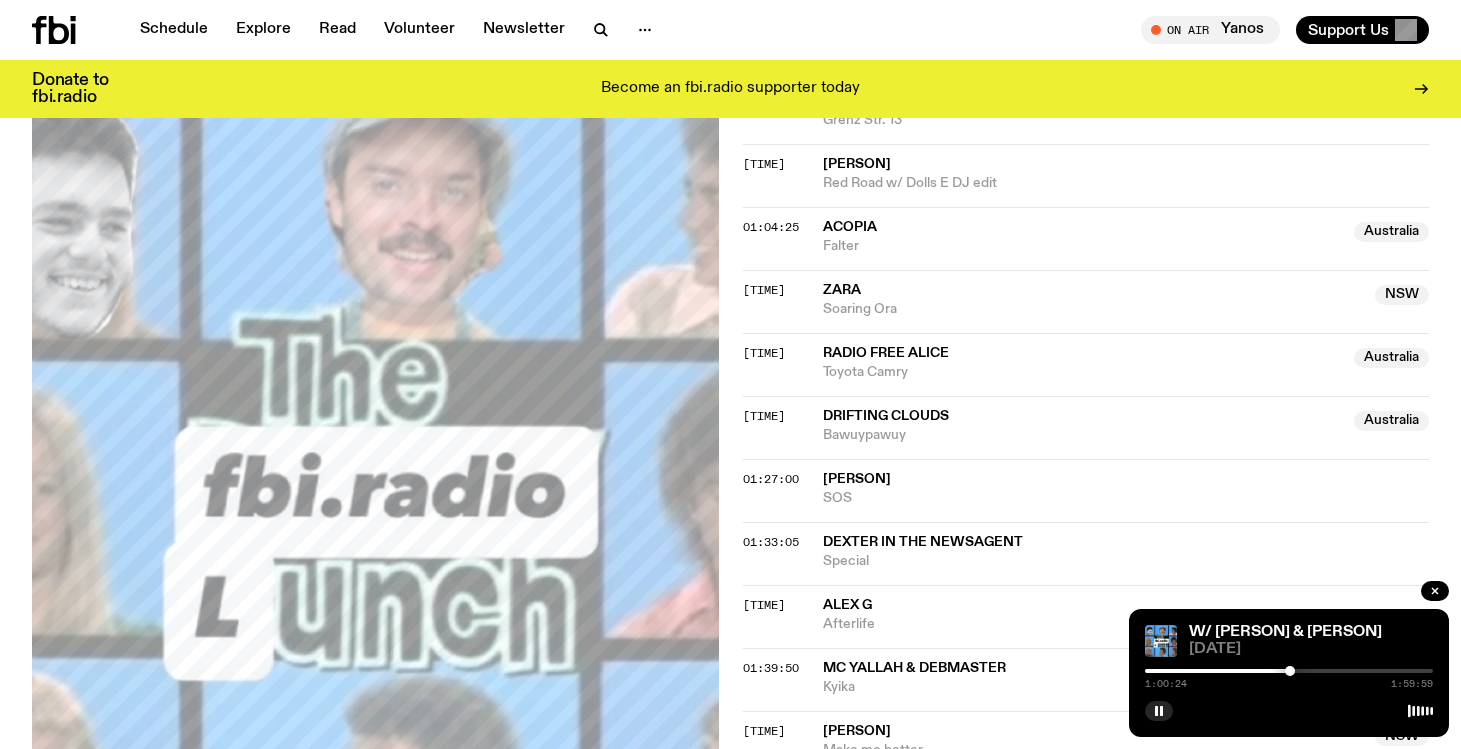 click at bounding box center [1289, 671] 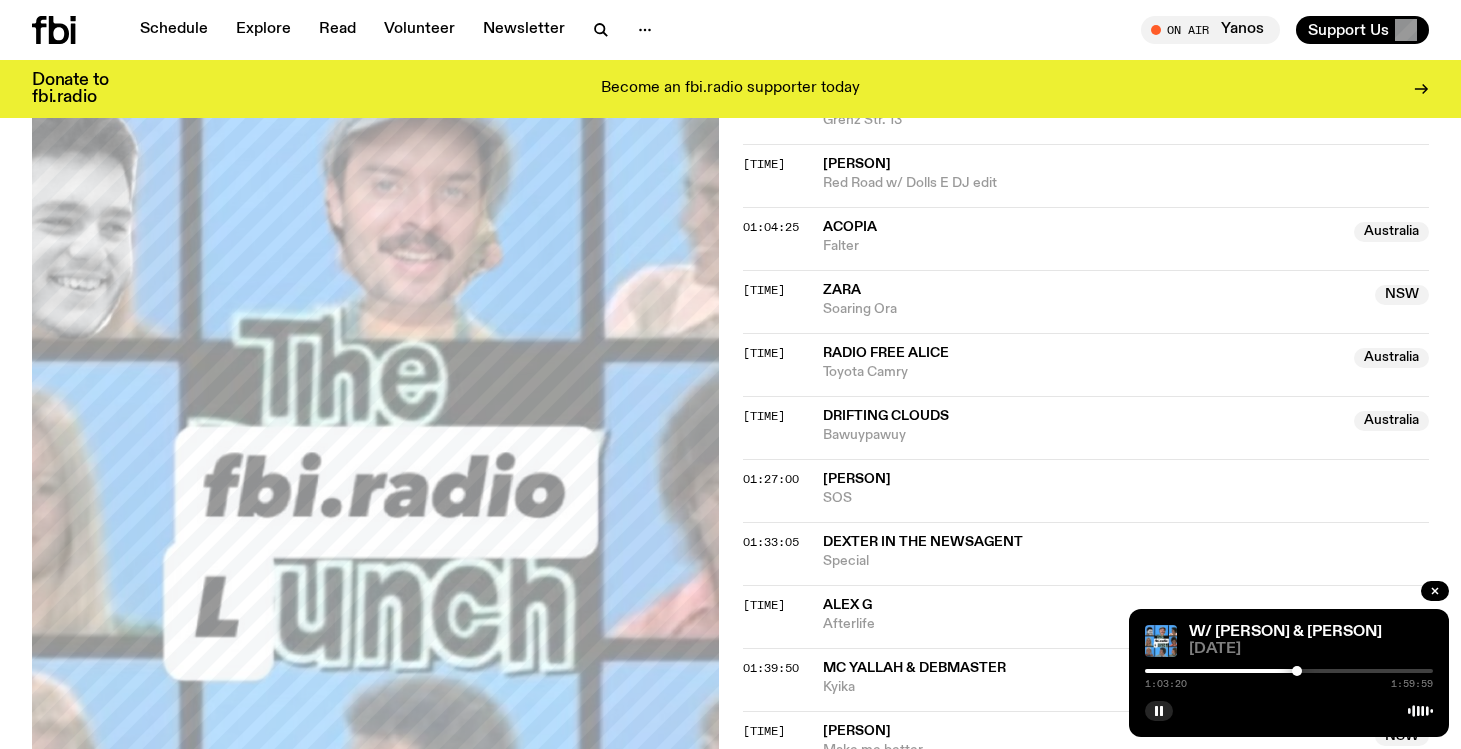 click at bounding box center (1297, 671) 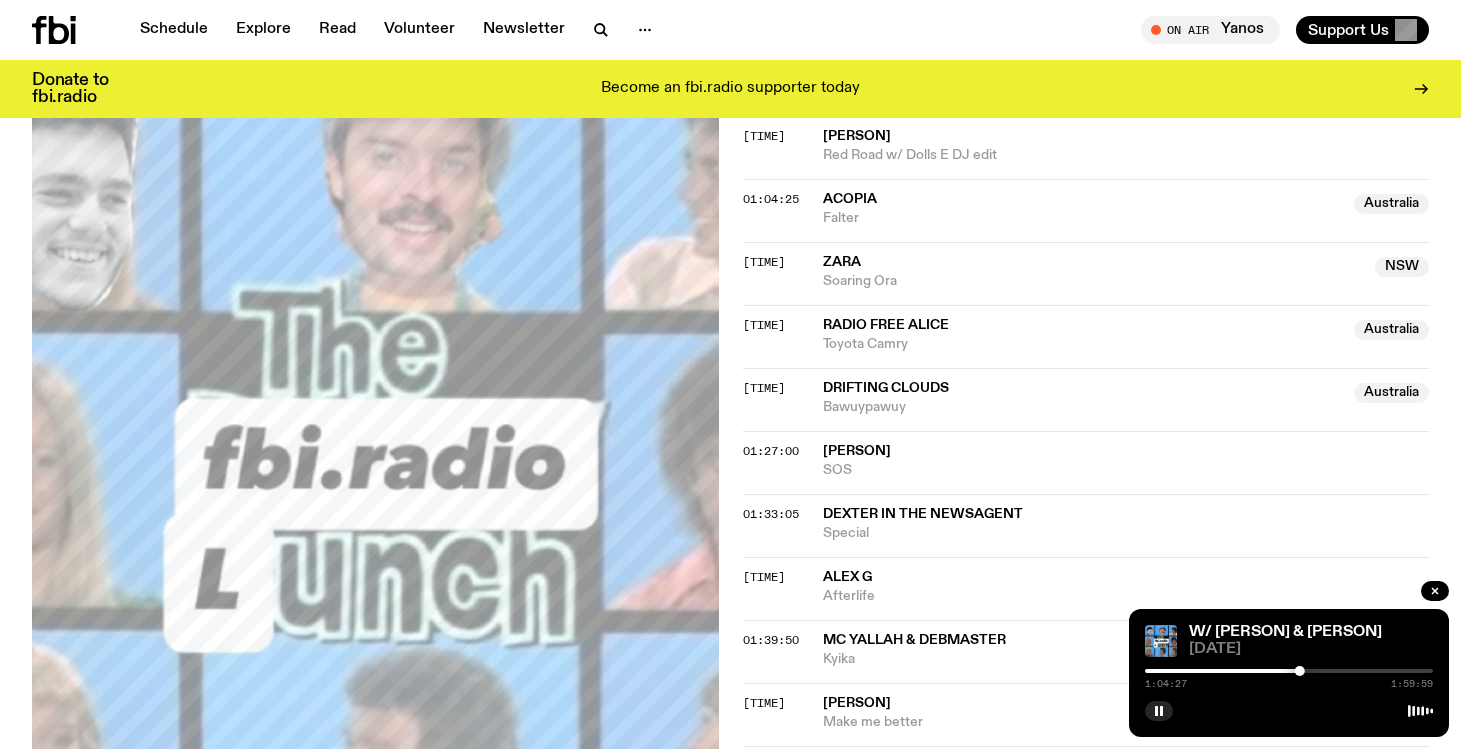 scroll, scrollTop: 1562, scrollLeft: 0, axis: vertical 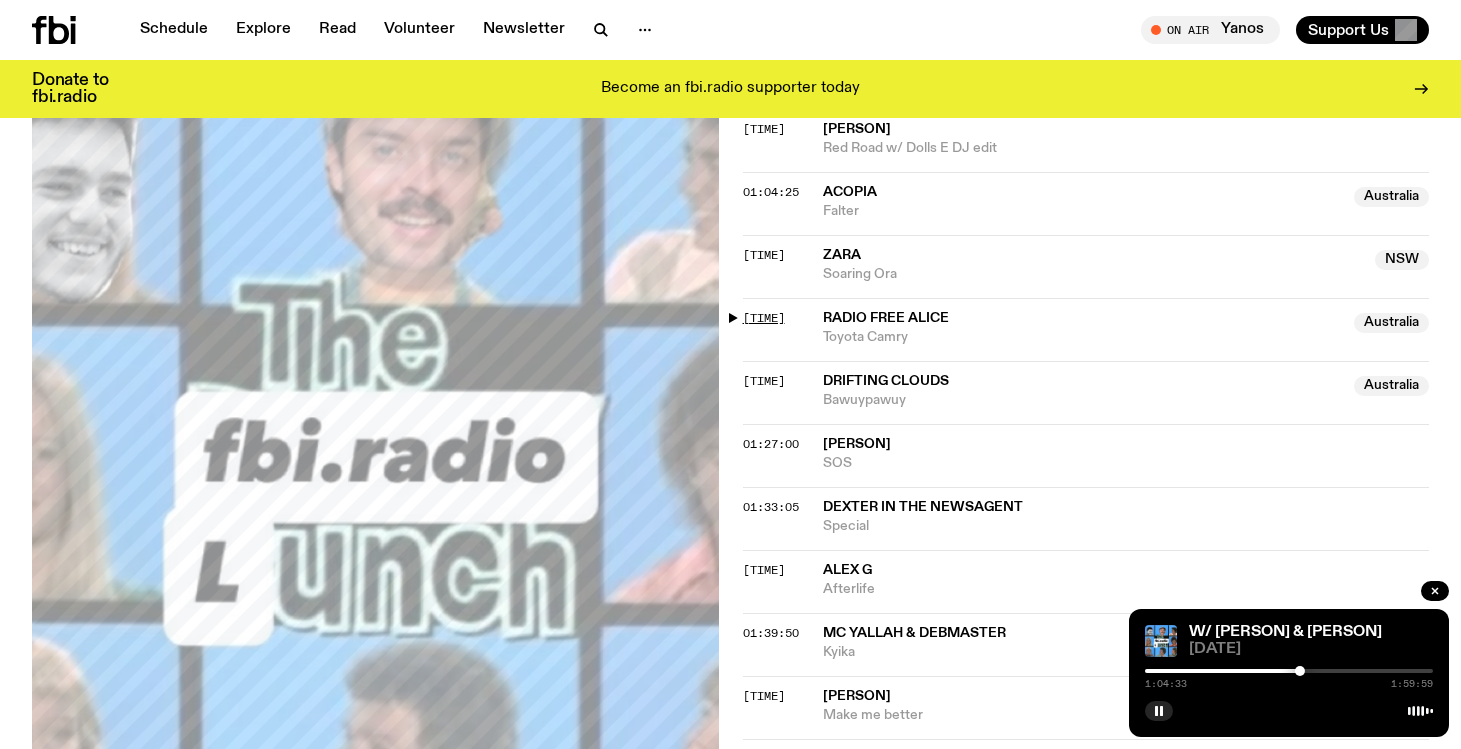 click on "[TIME]" at bounding box center (764, 318) 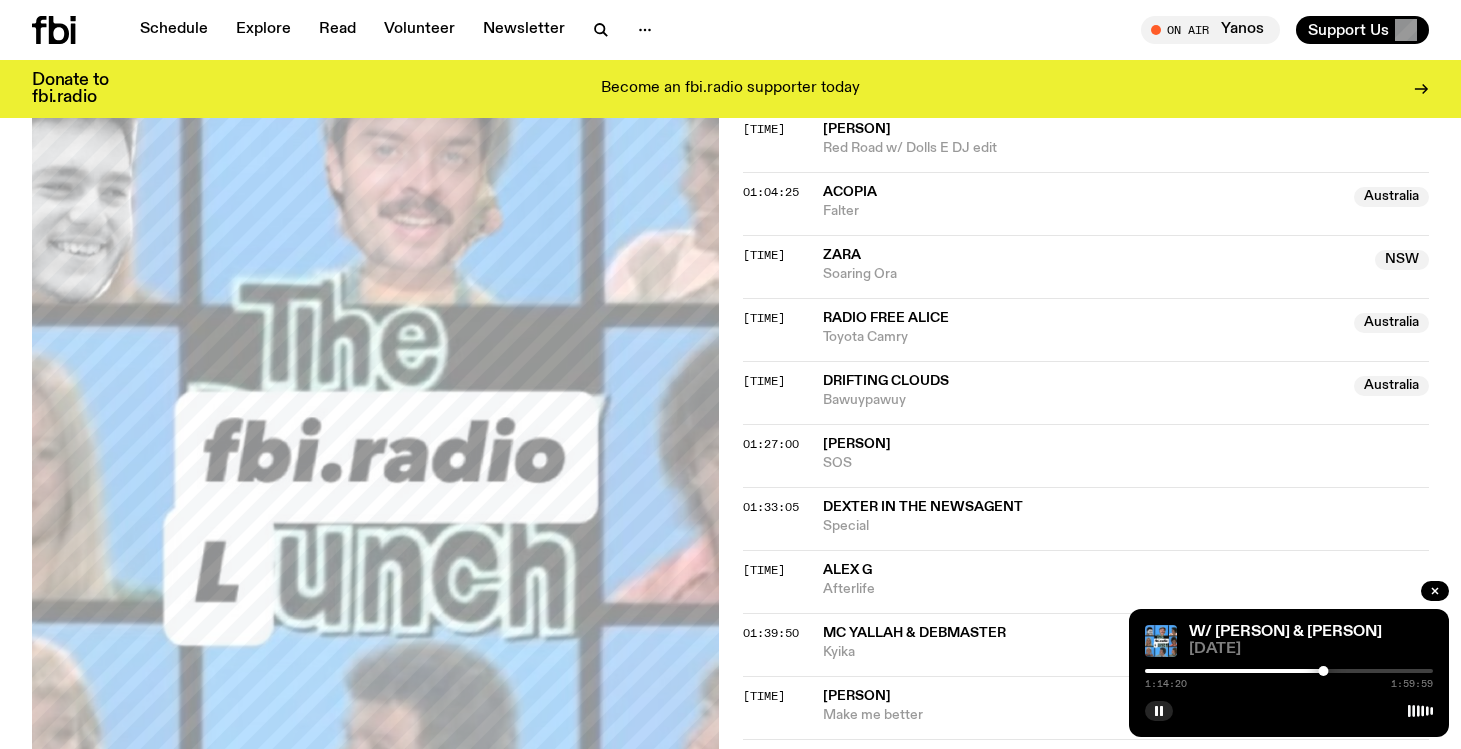 click at bounding box center (1179, 671) 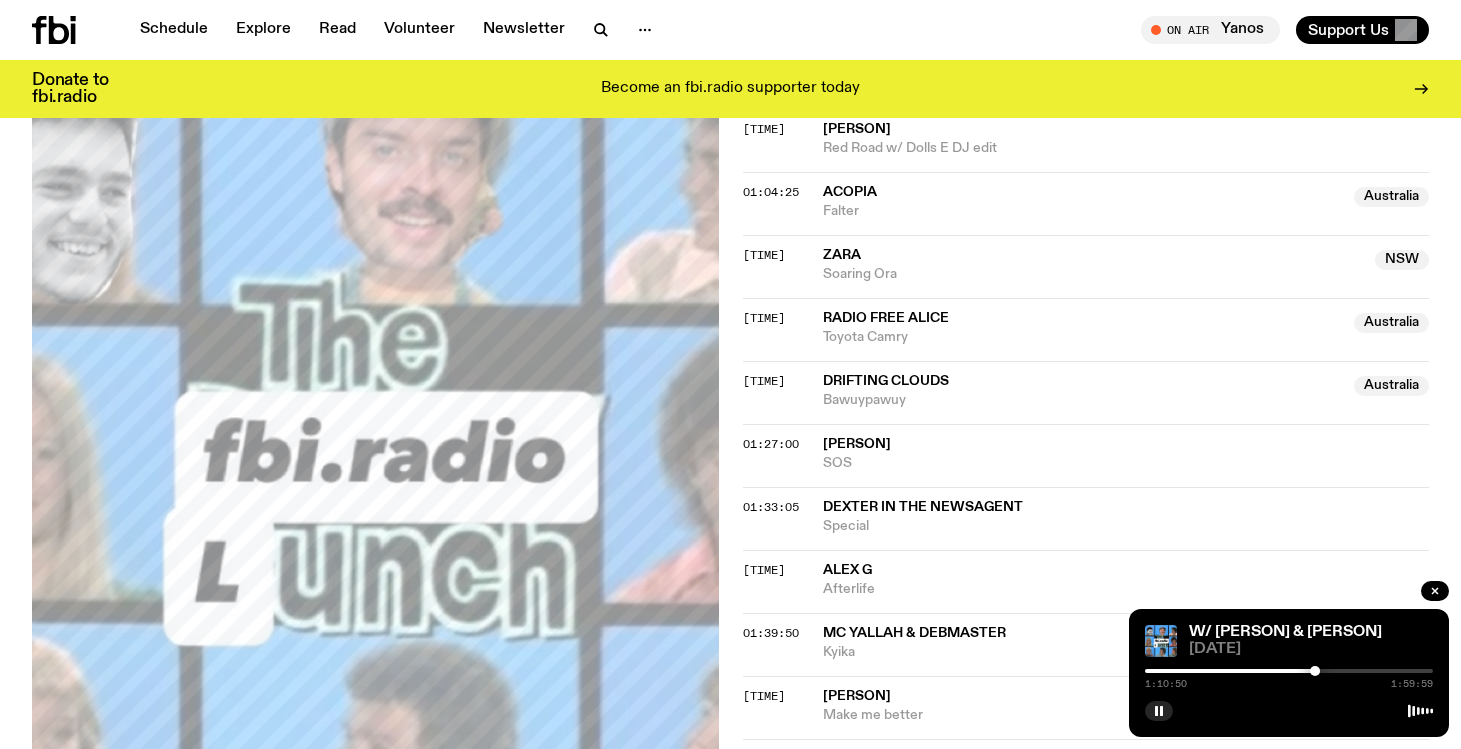click at bounding box center [1315, 671] 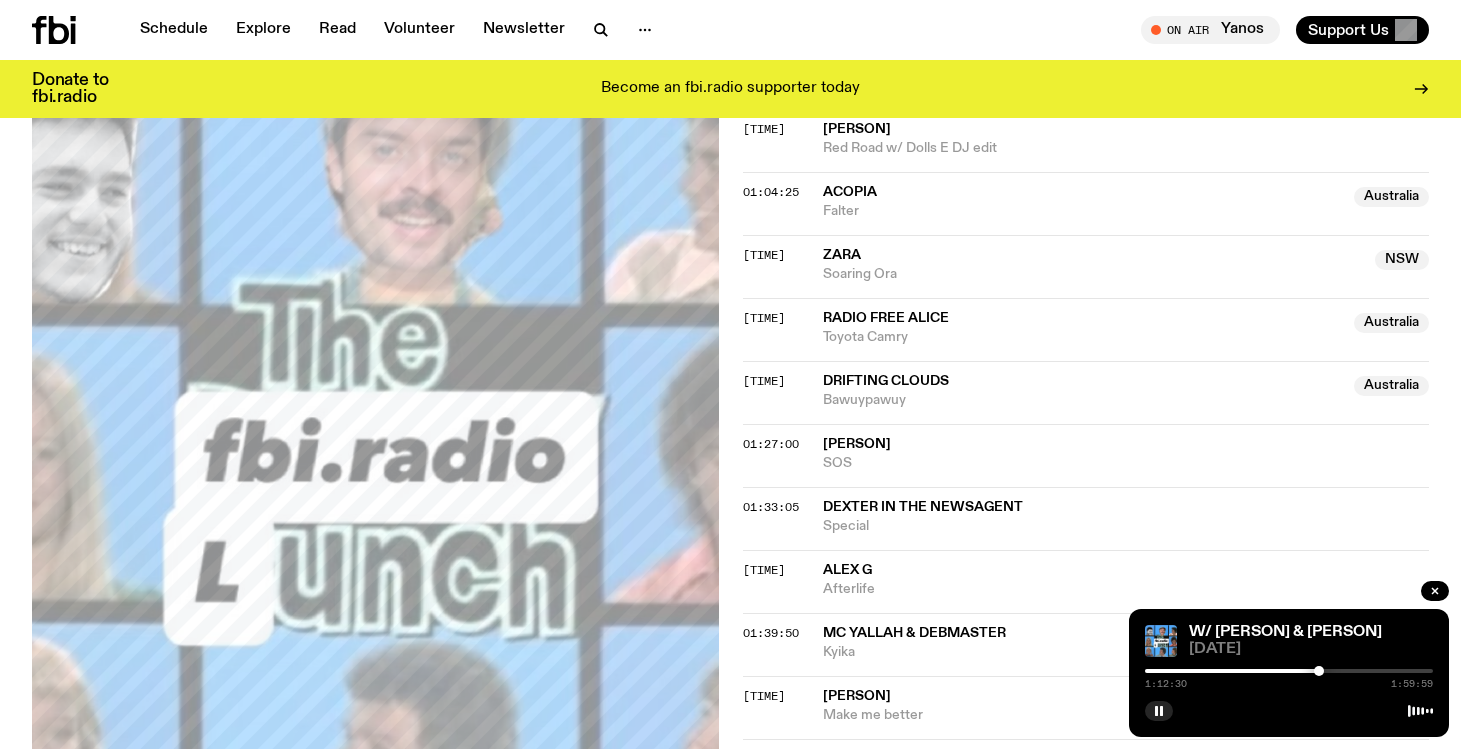 click at bounding box center (1319, 671) 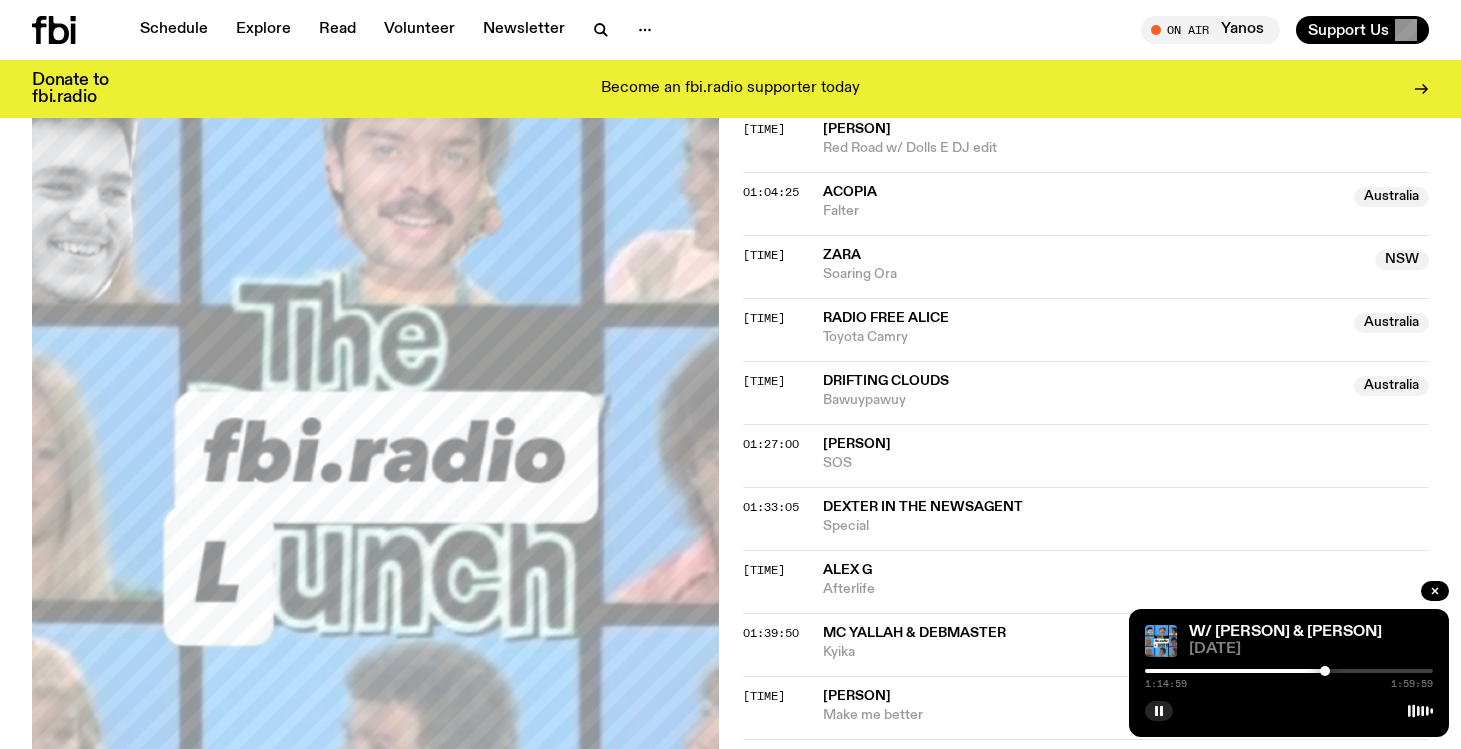click at bounding box center [1325, 671] 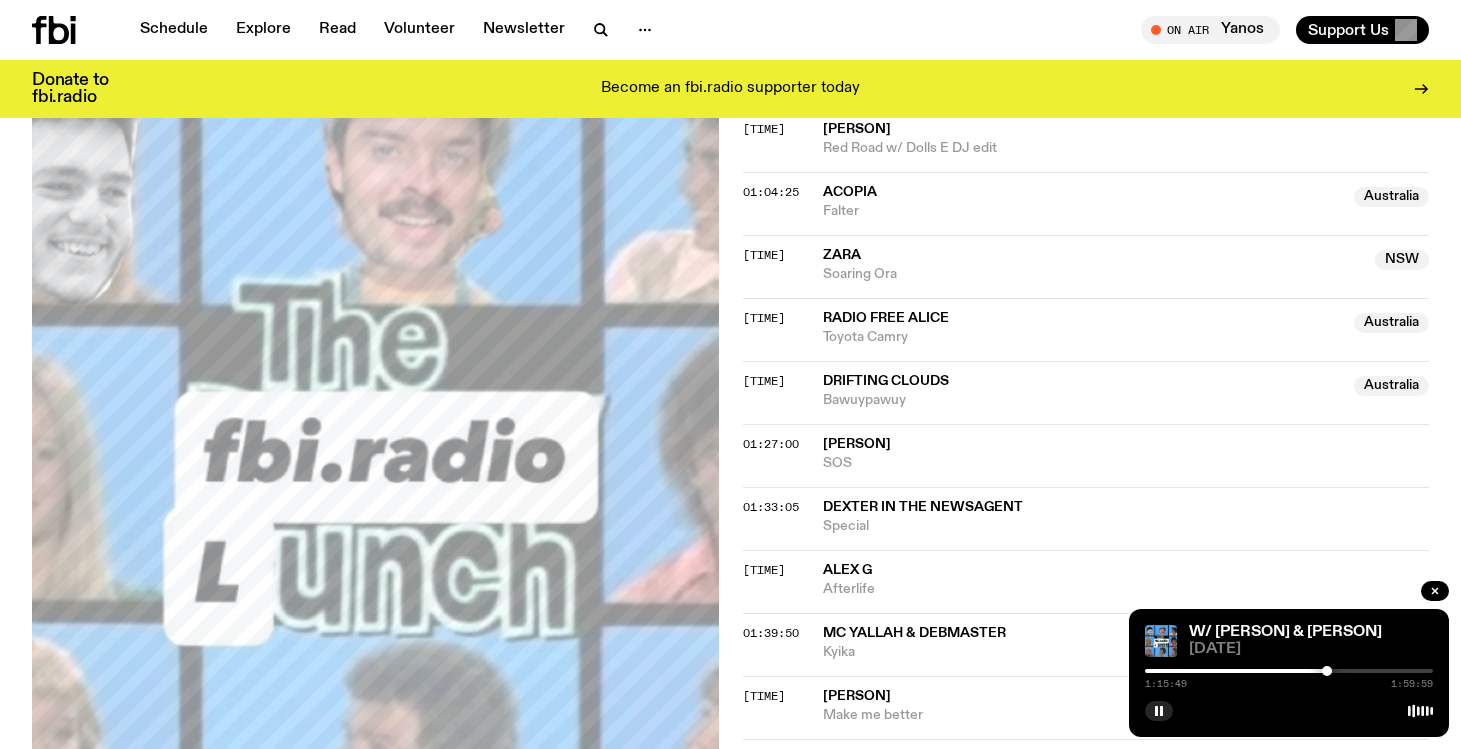 click at bounding box center (1327, 671) 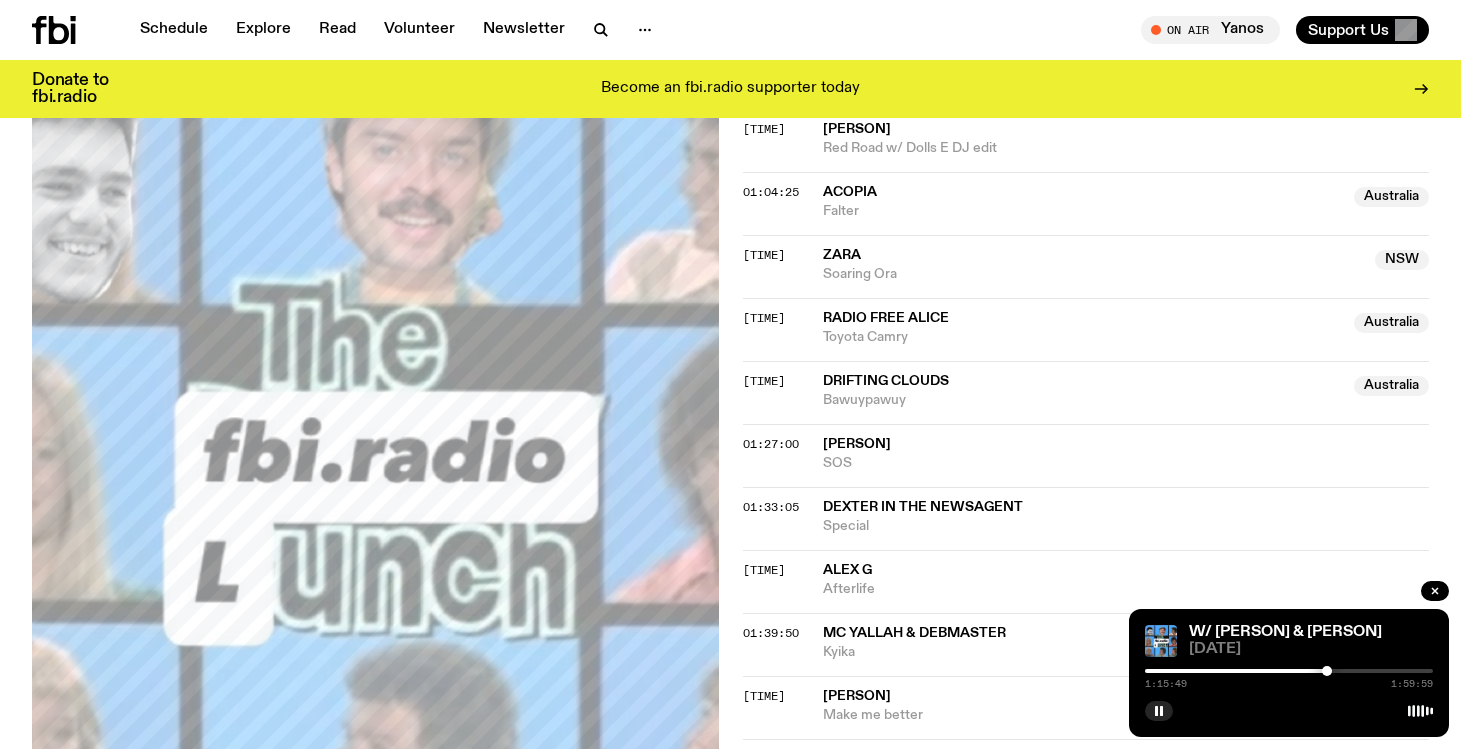 click at bounding box center [1289, 671] 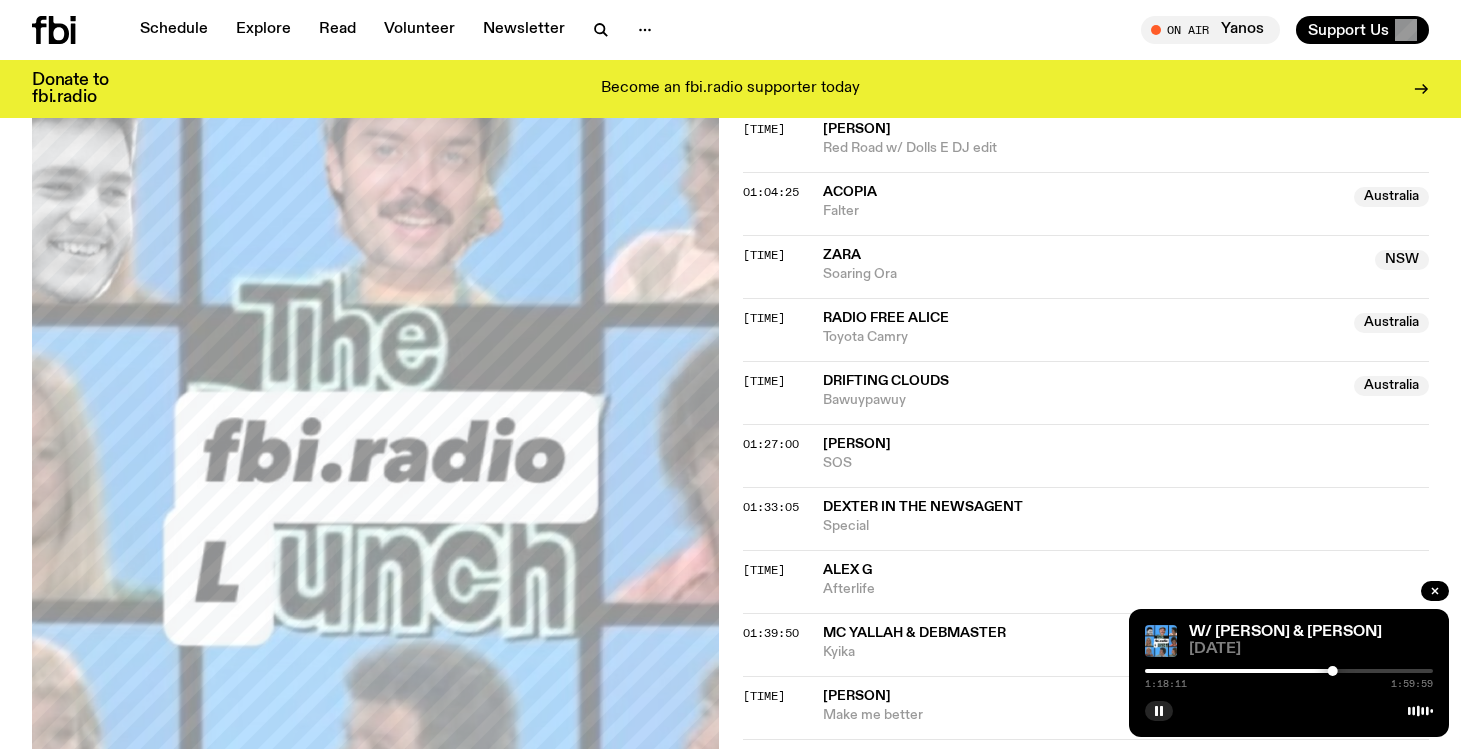 click at bounding box center (1189, 671) 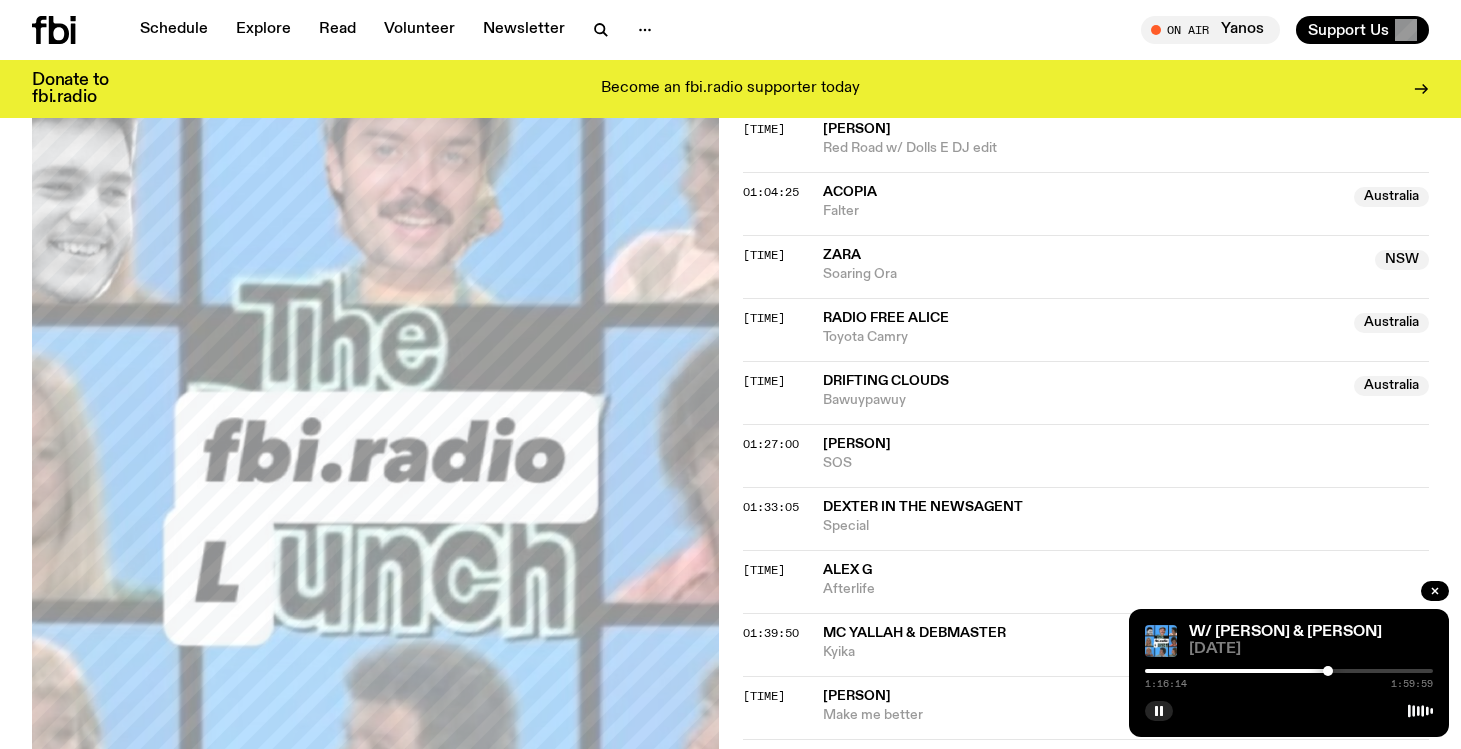 click at bounding box center [1328, 671] 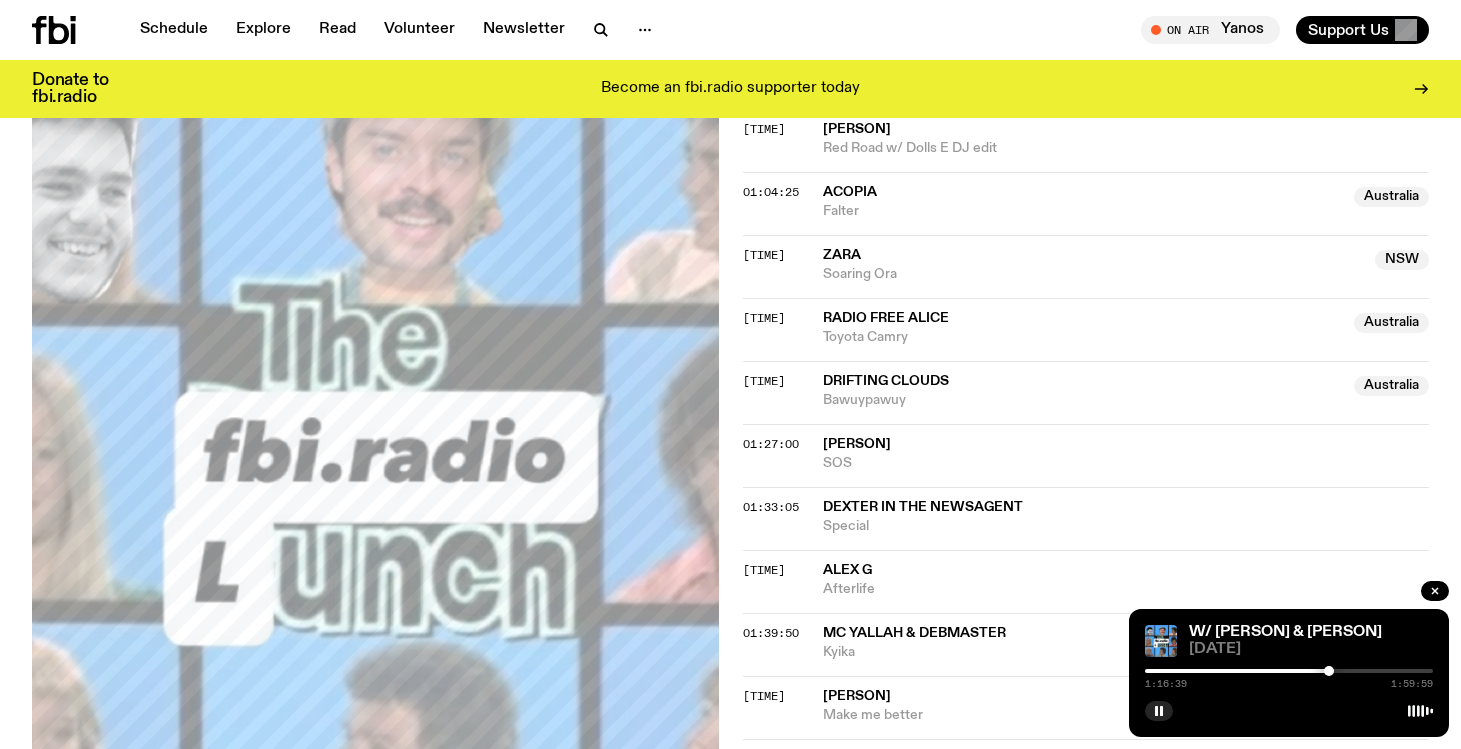 click at bounding box center [1329, 671] 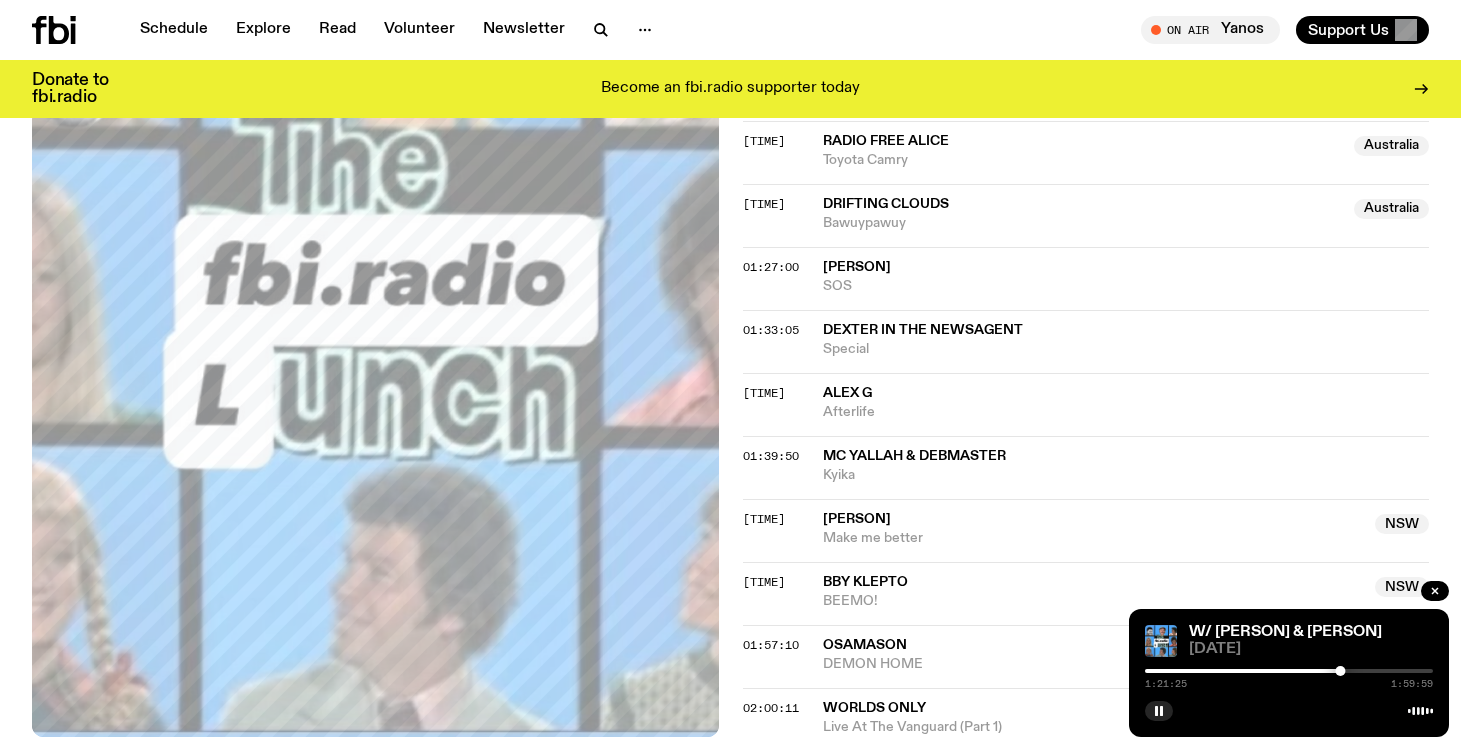 scroll, scrollTop: 1741, scrollLeft: 0, axis: vertical 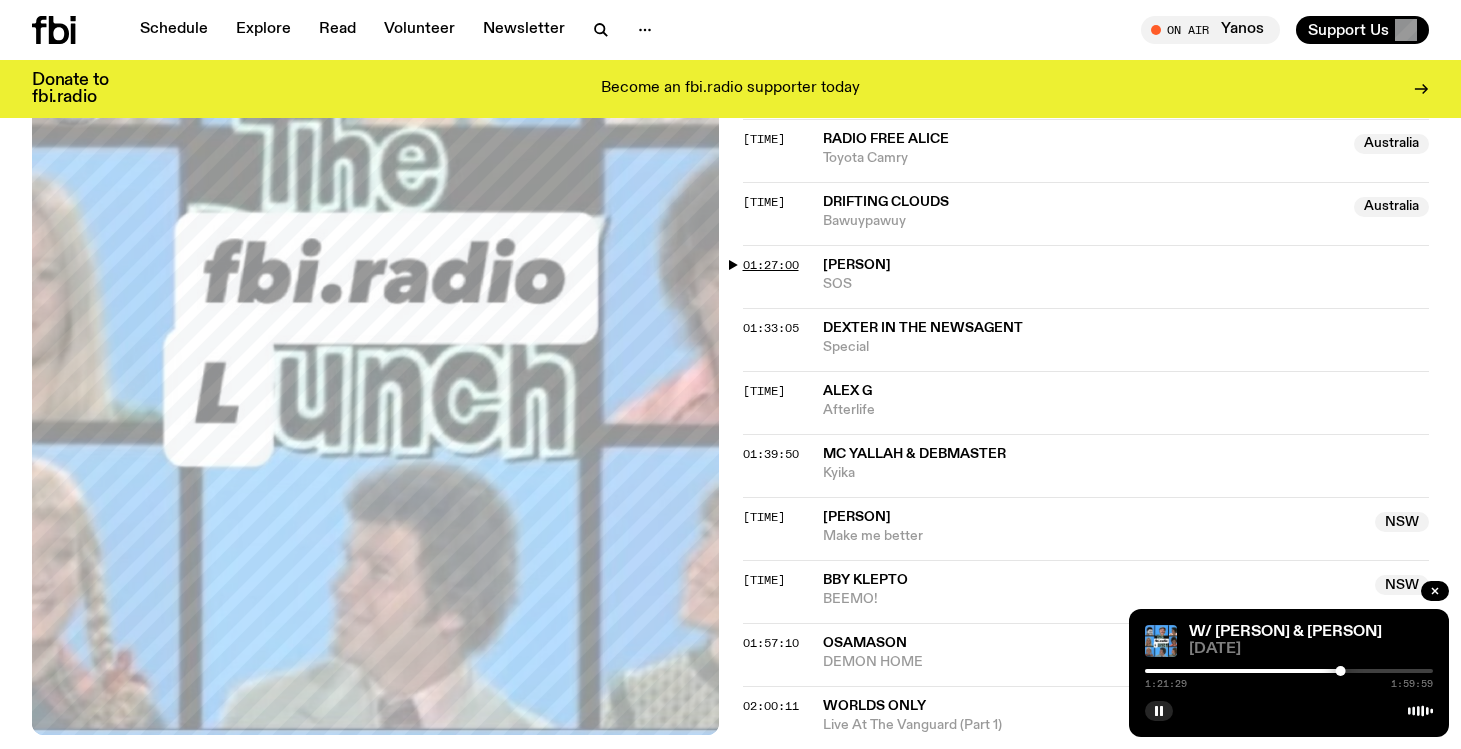 click on "01:27:00" at bounding box center (771, 265) 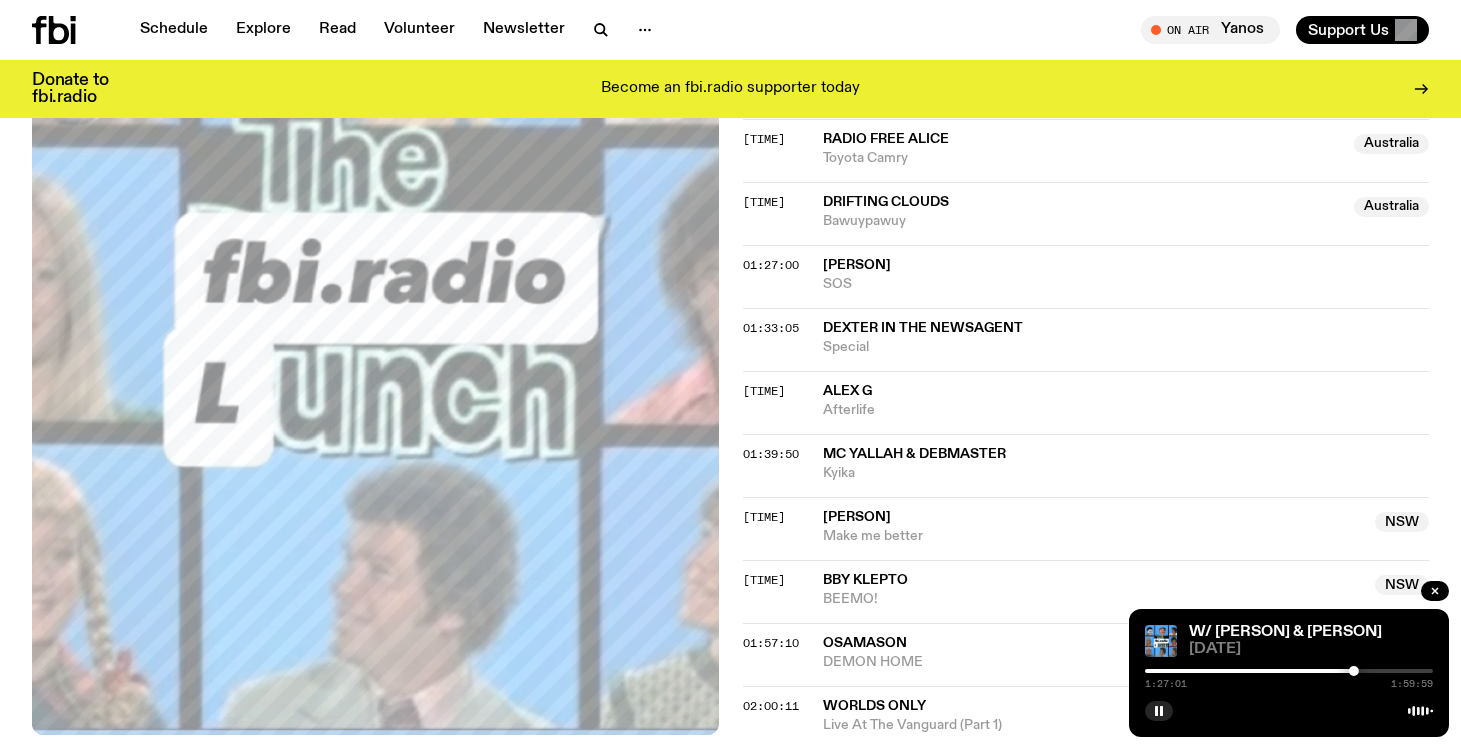 click at bounding box center [1354, 671] 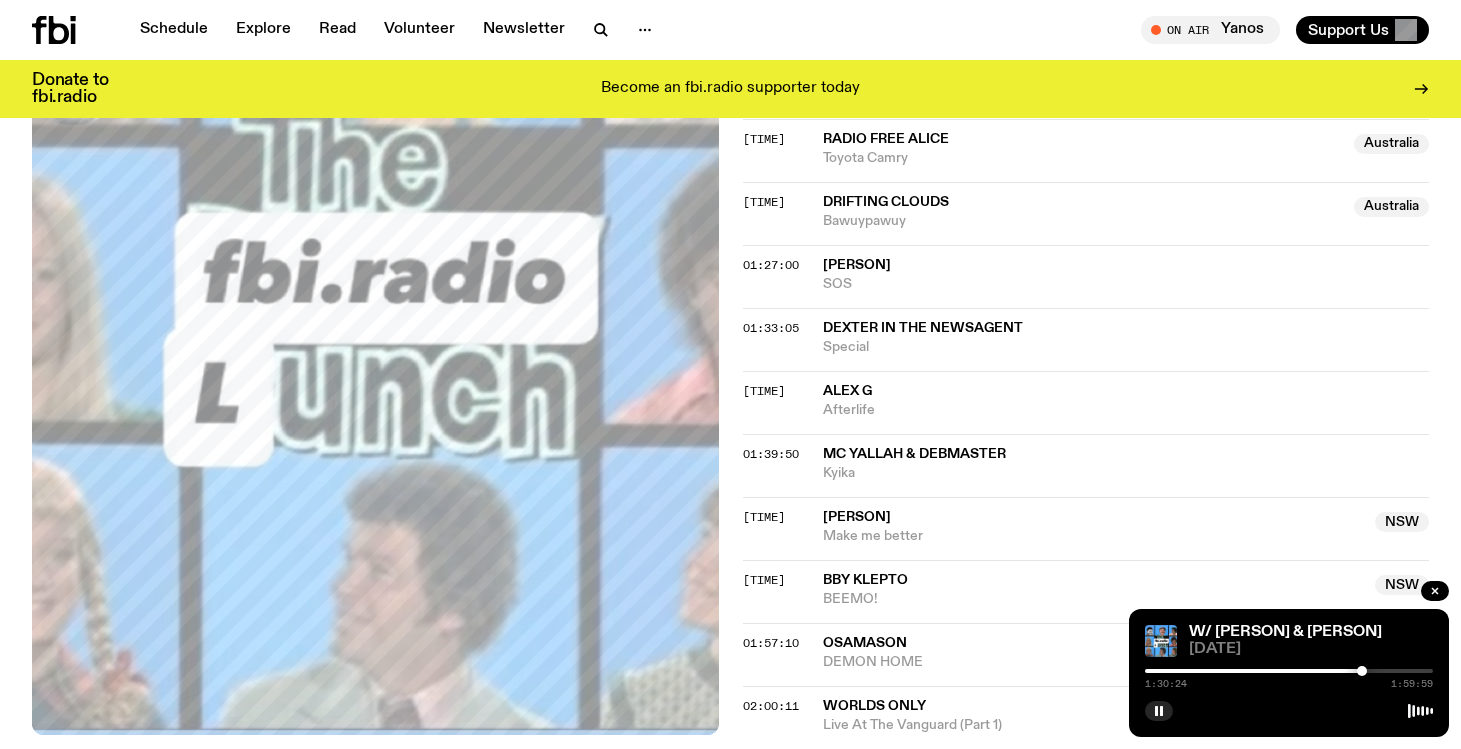 click at bounding box center (1362, 671) 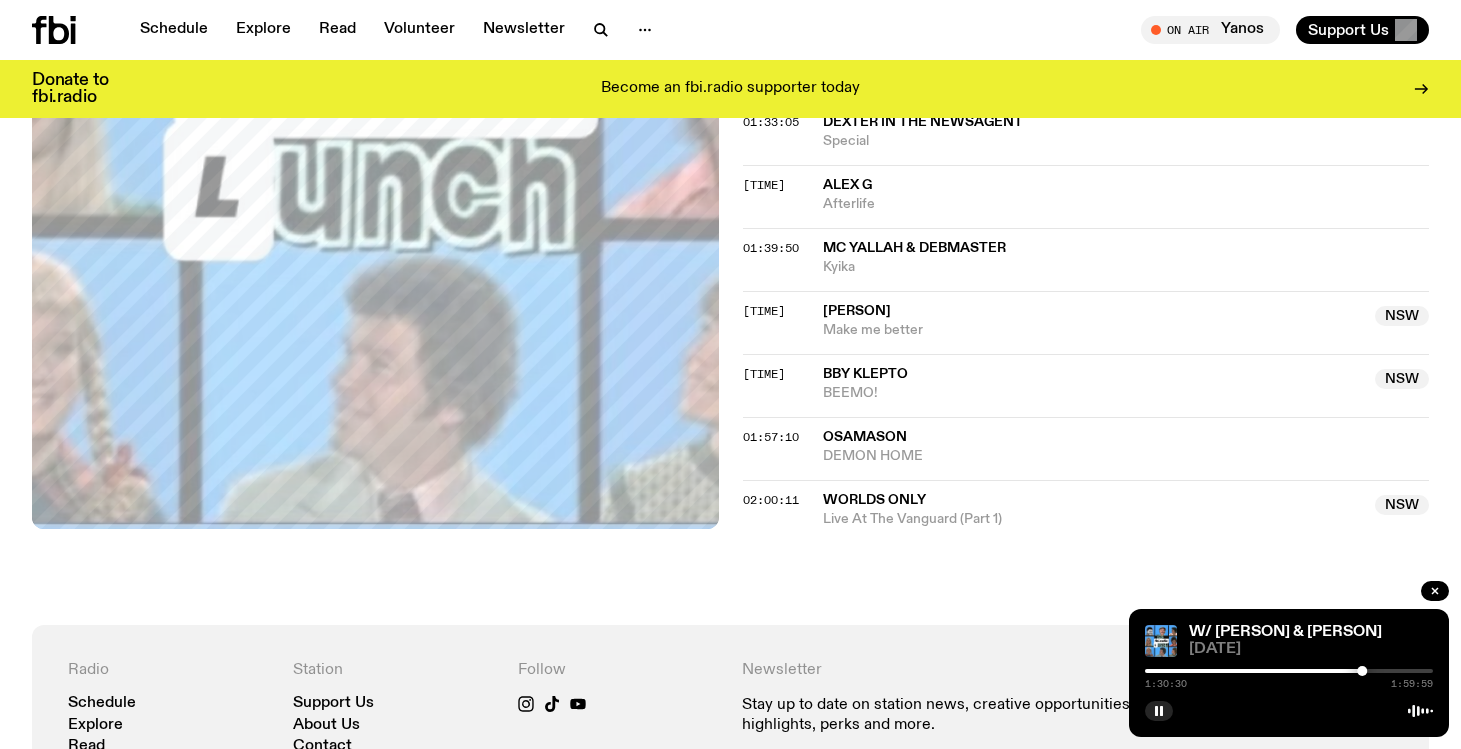 scroll, scrollTop: 1950, scrollLeft: 0, axis: vertical 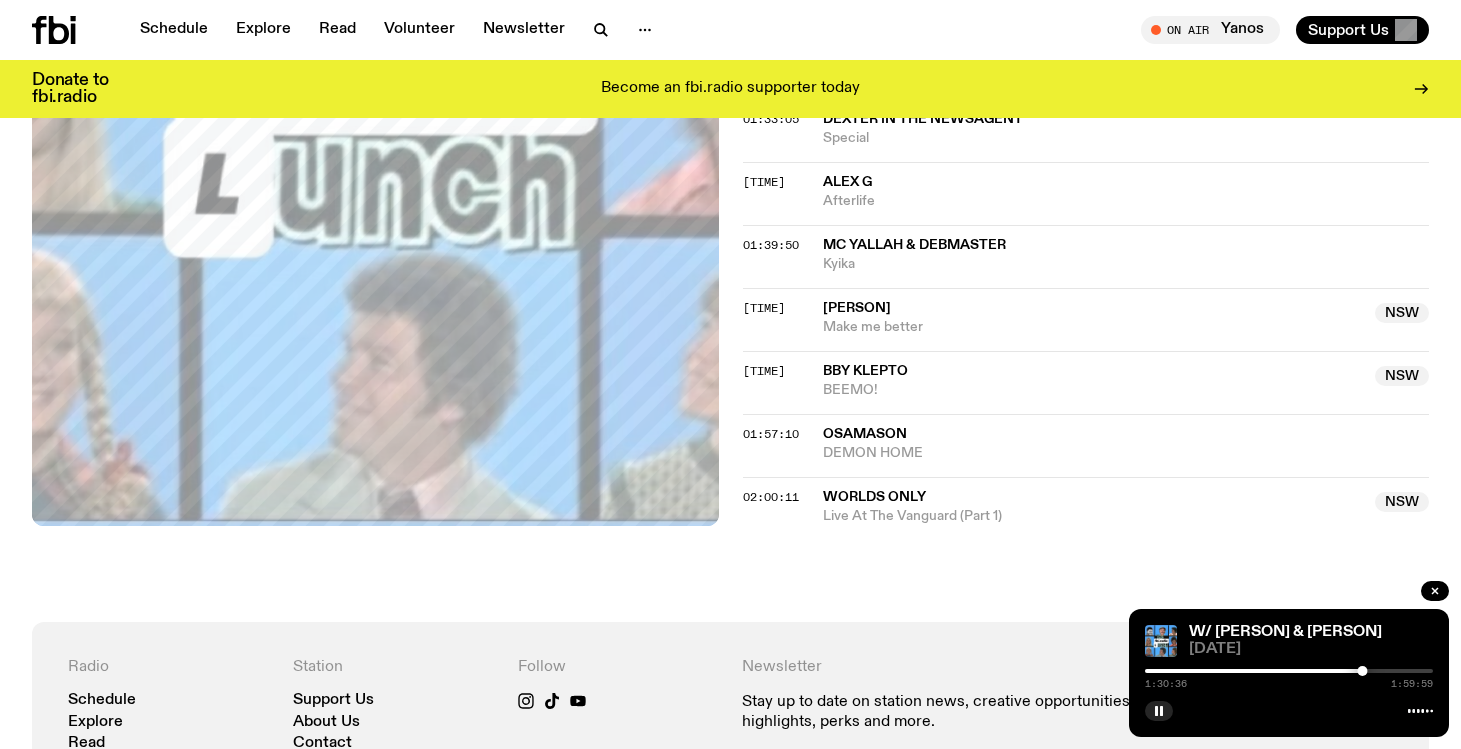 click at bounding box center (1362, 671) 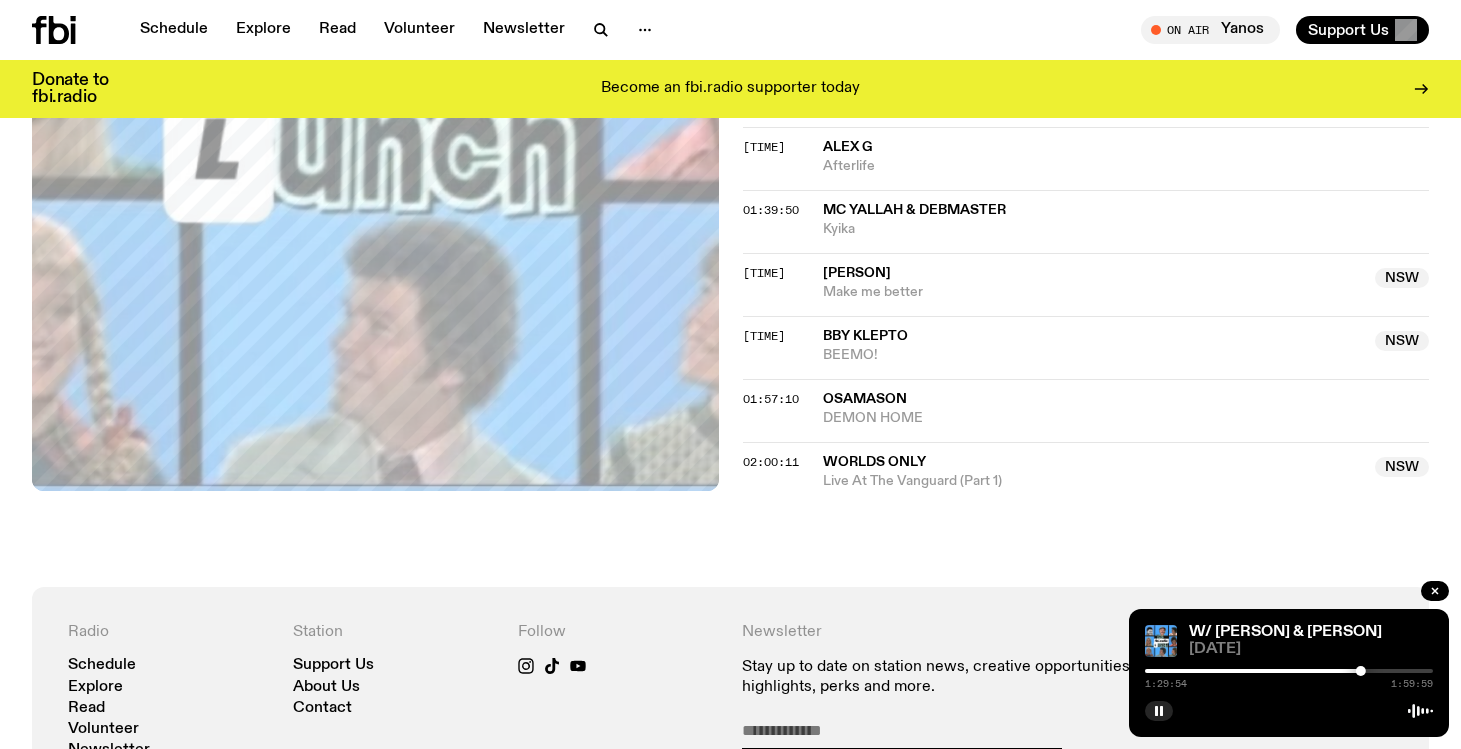 scroll, scrollTop: 1991, scrollLeft: 0, axis: vertical 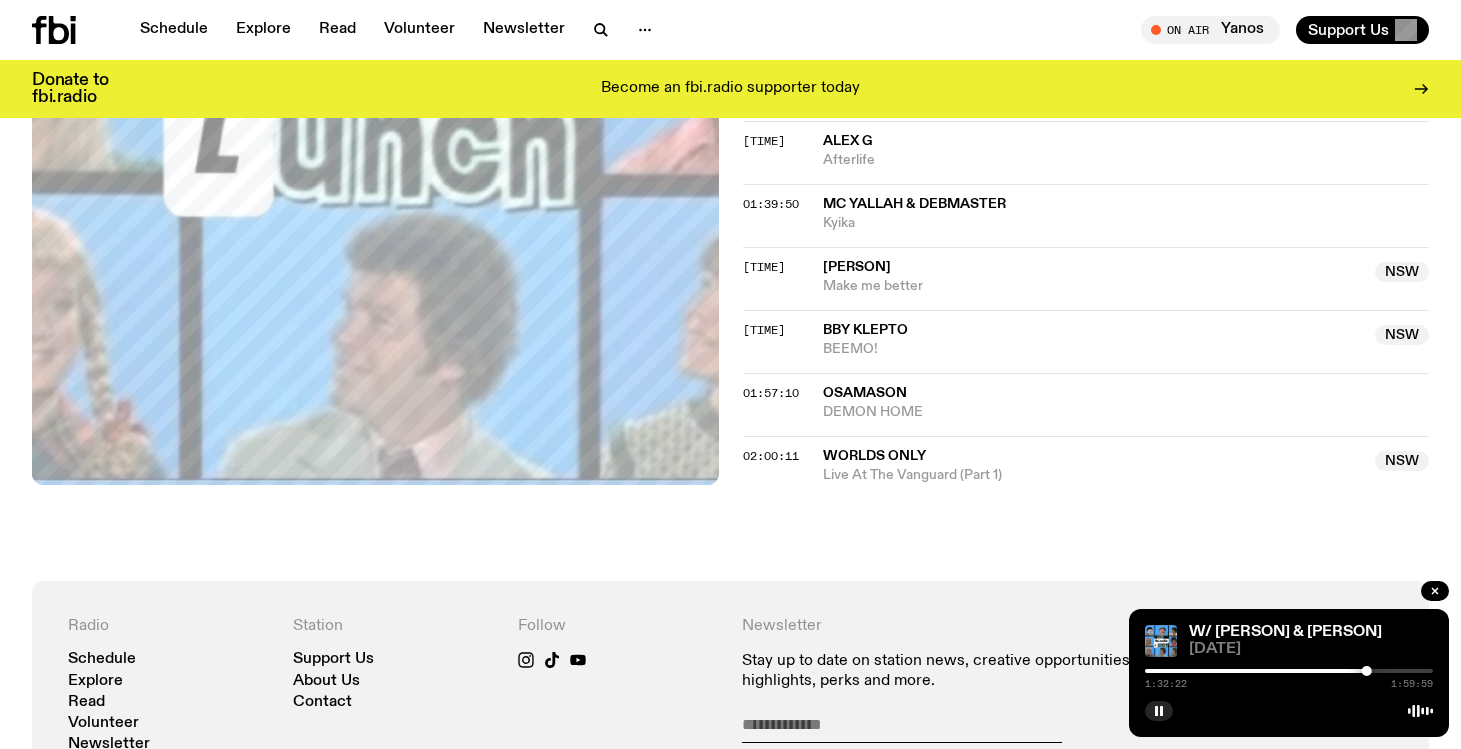 click at bounding box center (1367, 671) 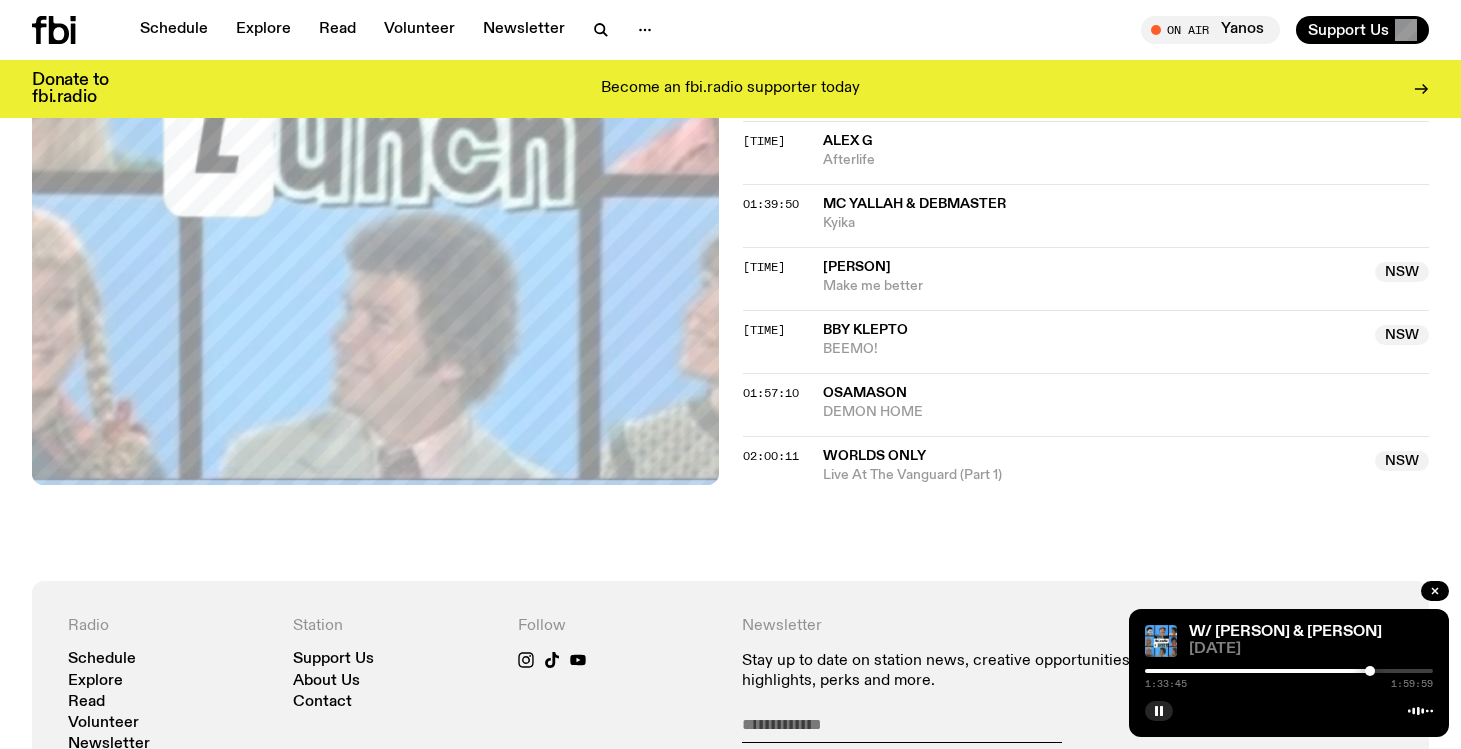 click at bounding box center (1289, 671) 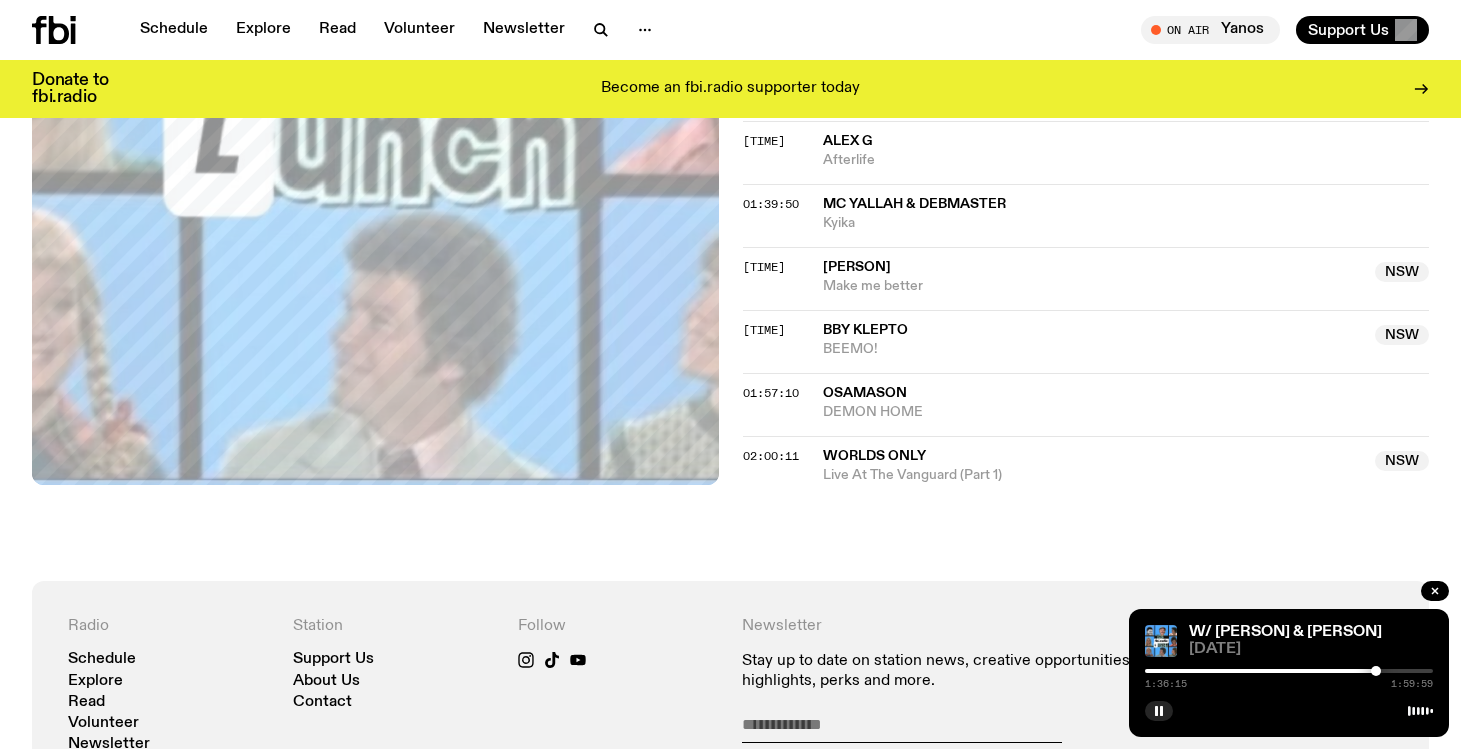 click at bounding box center [1289, 671] 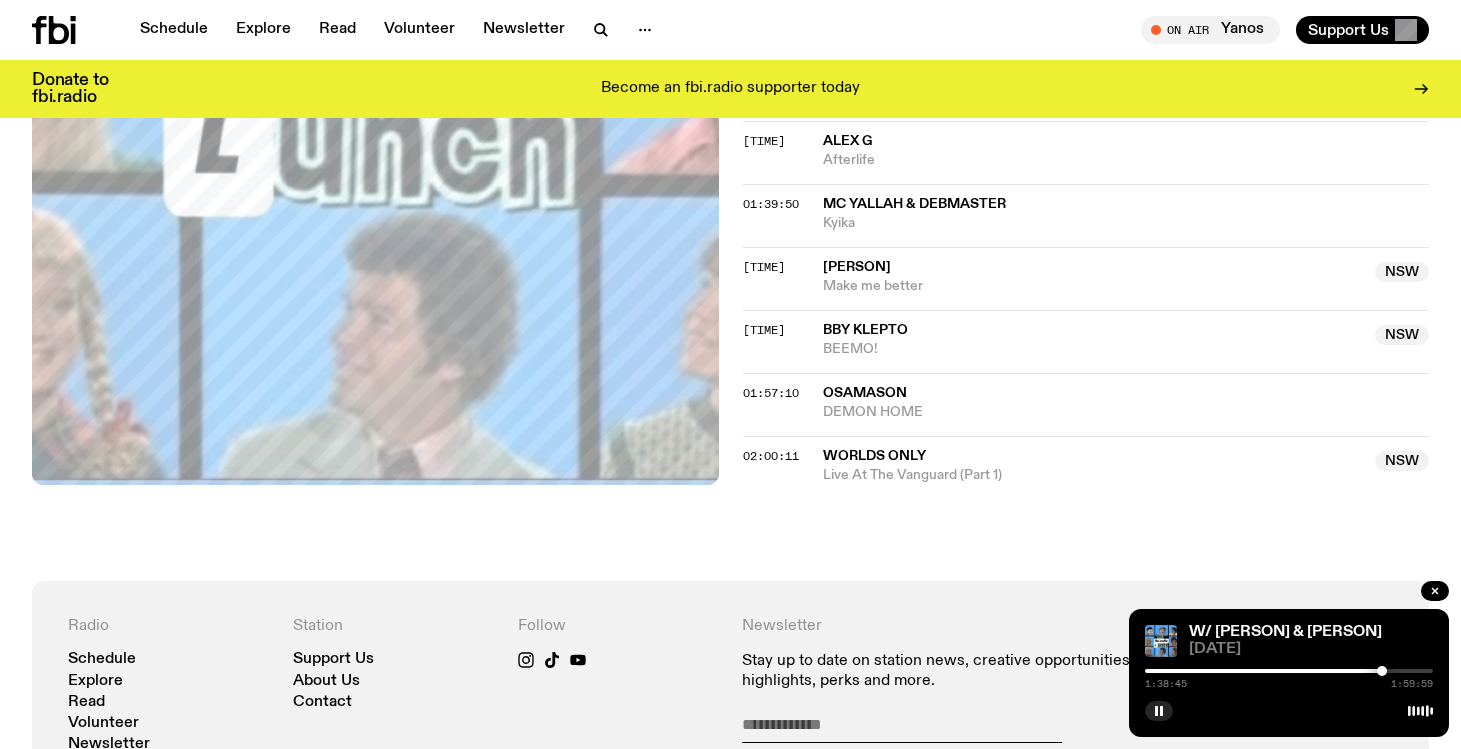 click at bounding box center (1289, 671) 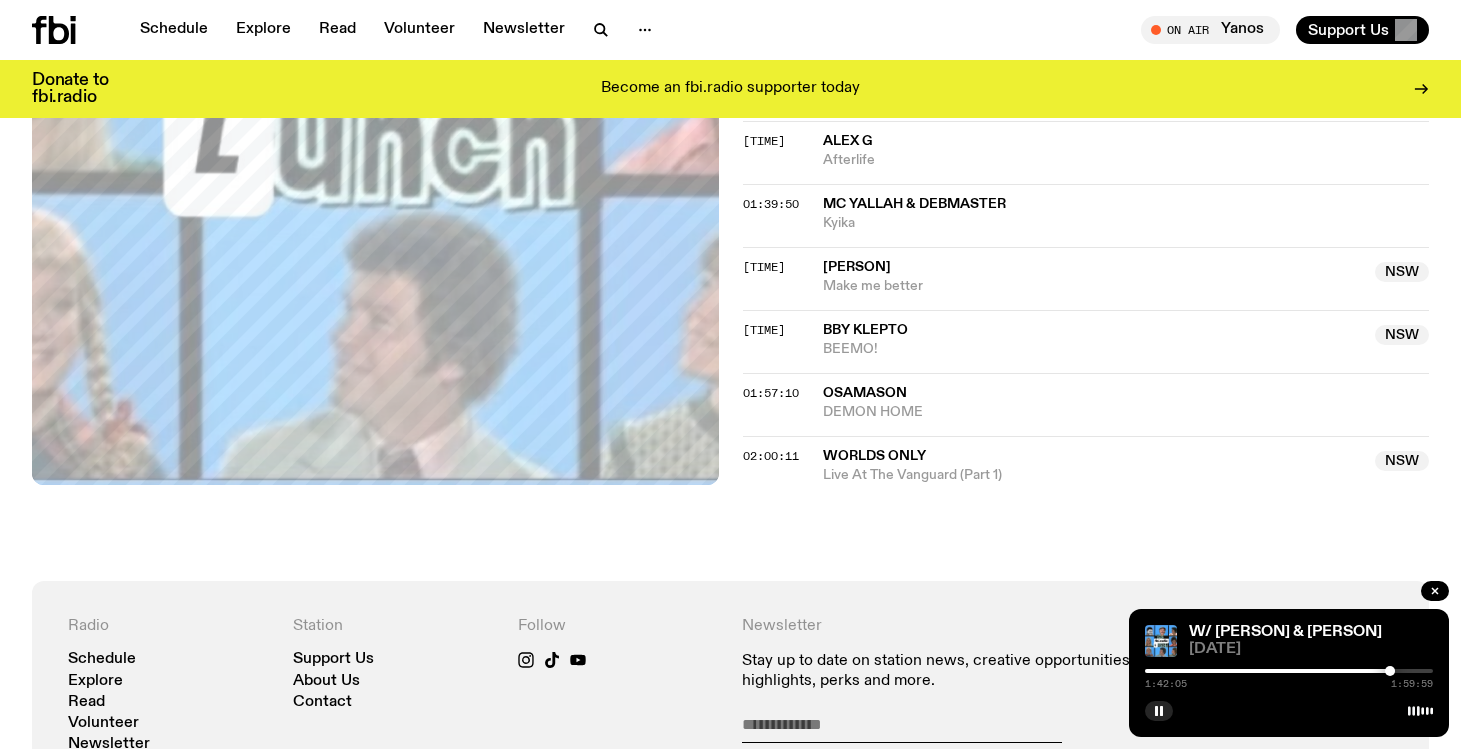 click at bounding box center [1390, 671] 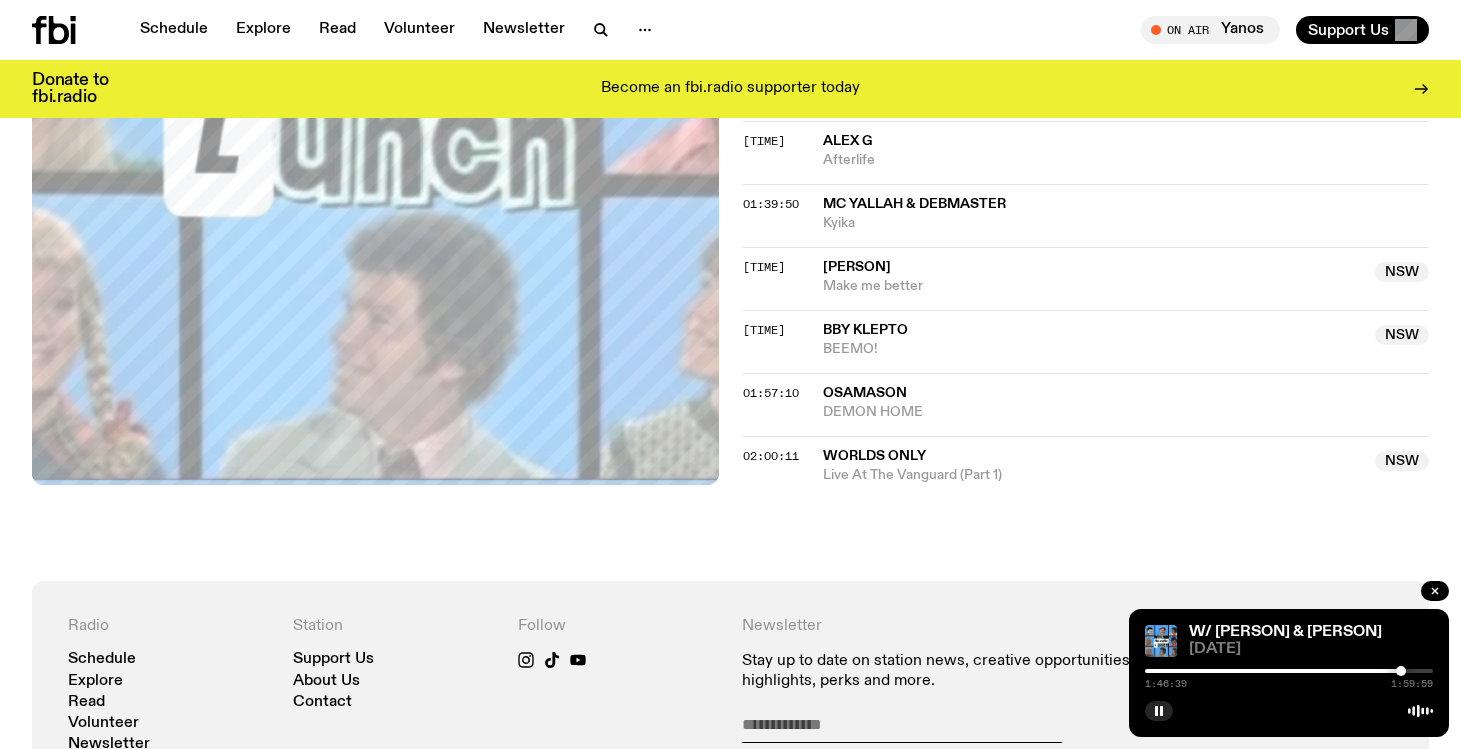 click at bounding box center (1401, 671) 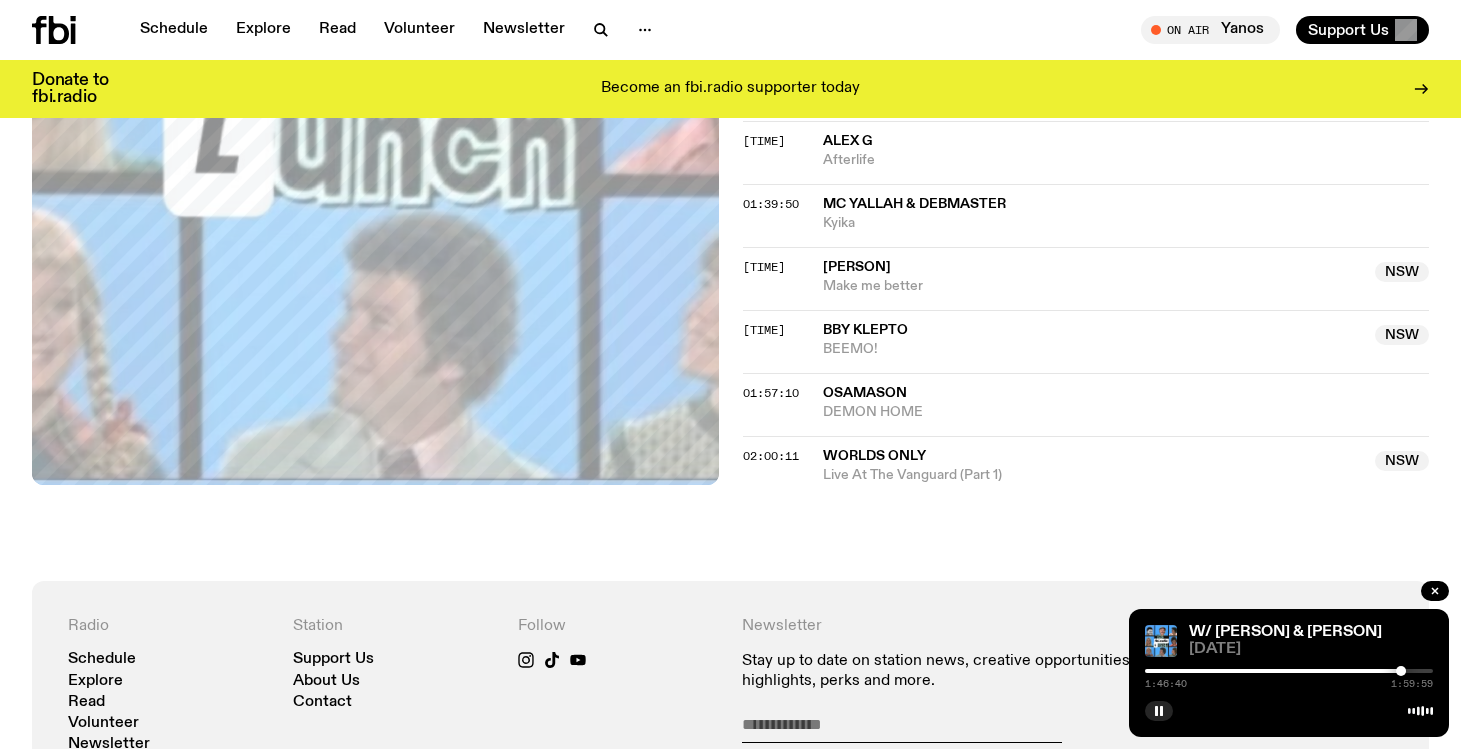 click at bounding box center (1401, 671) 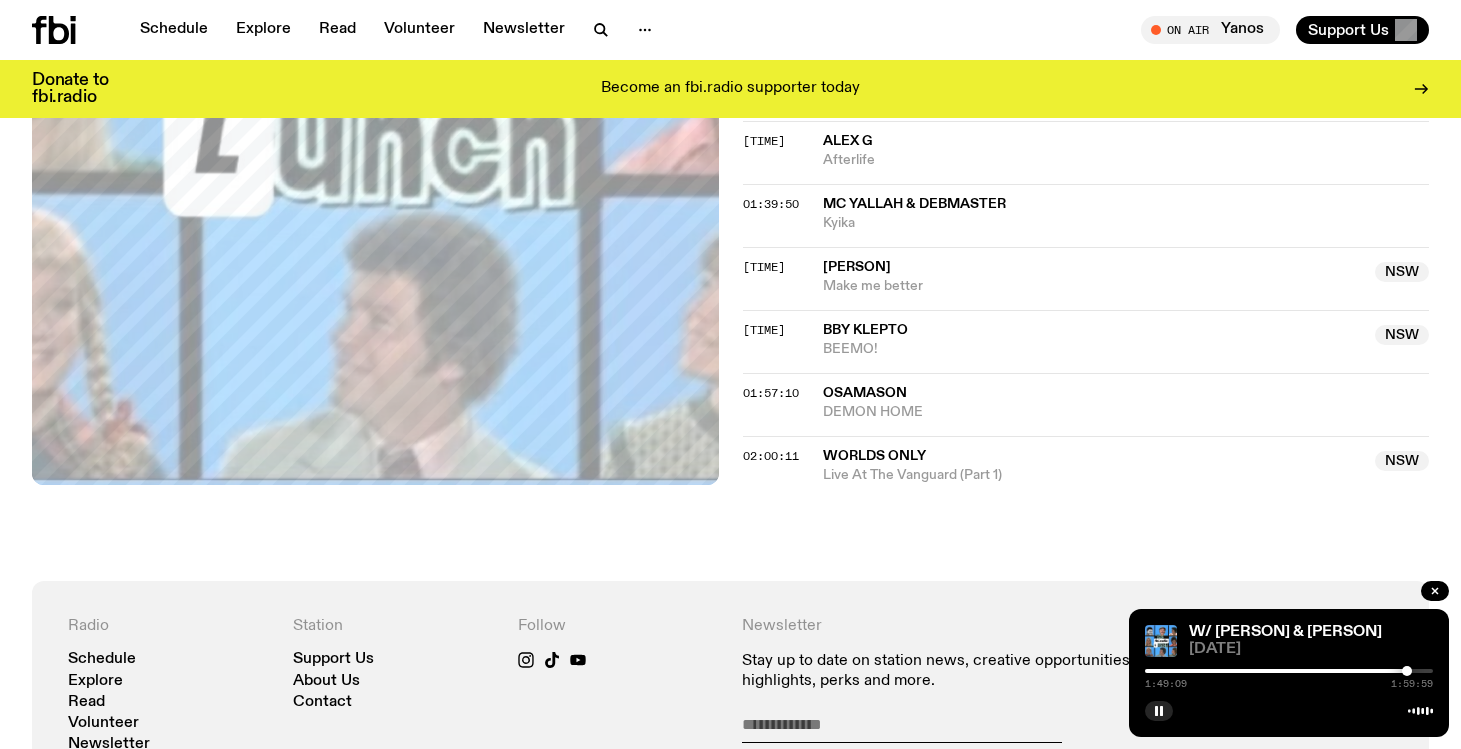 click at bounding box center [1407, 671] 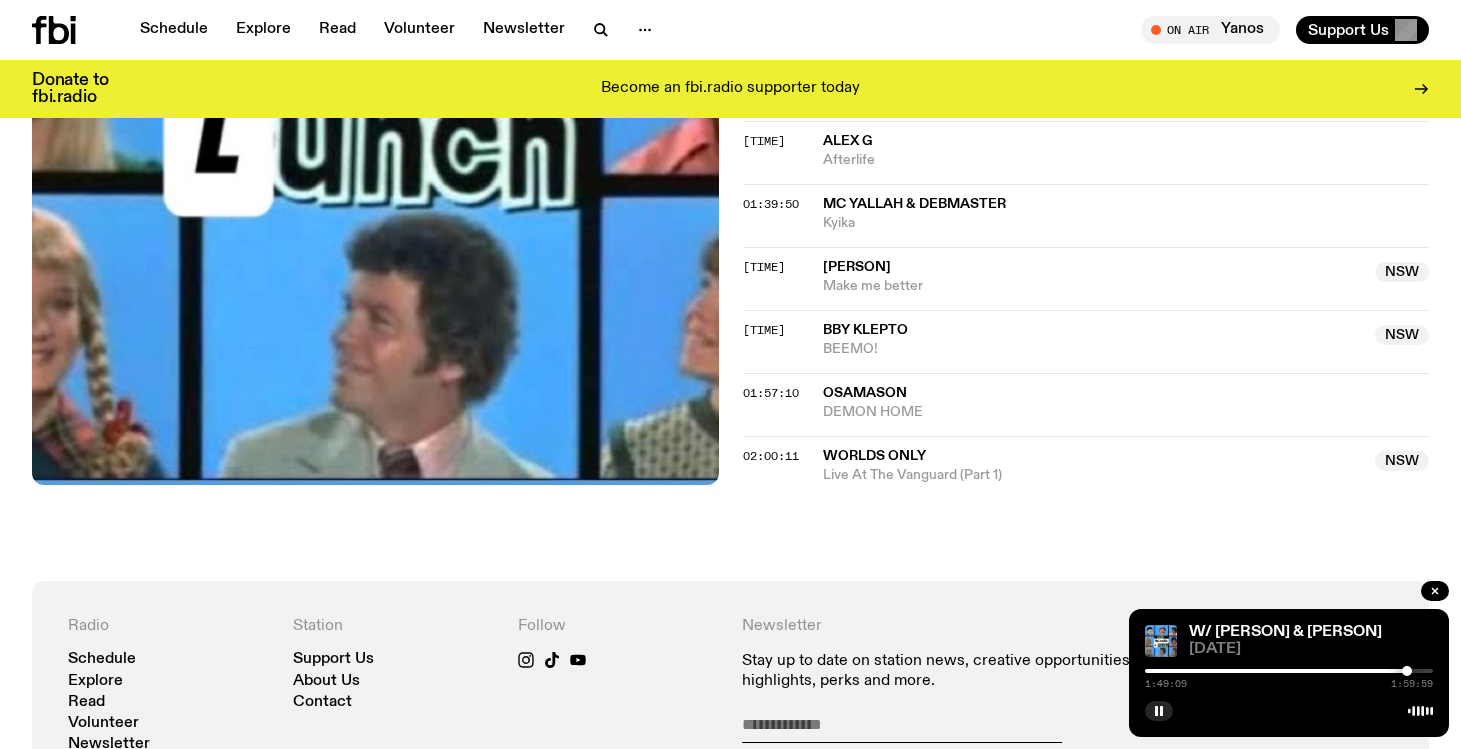 click at bounding box center (1407, 671) 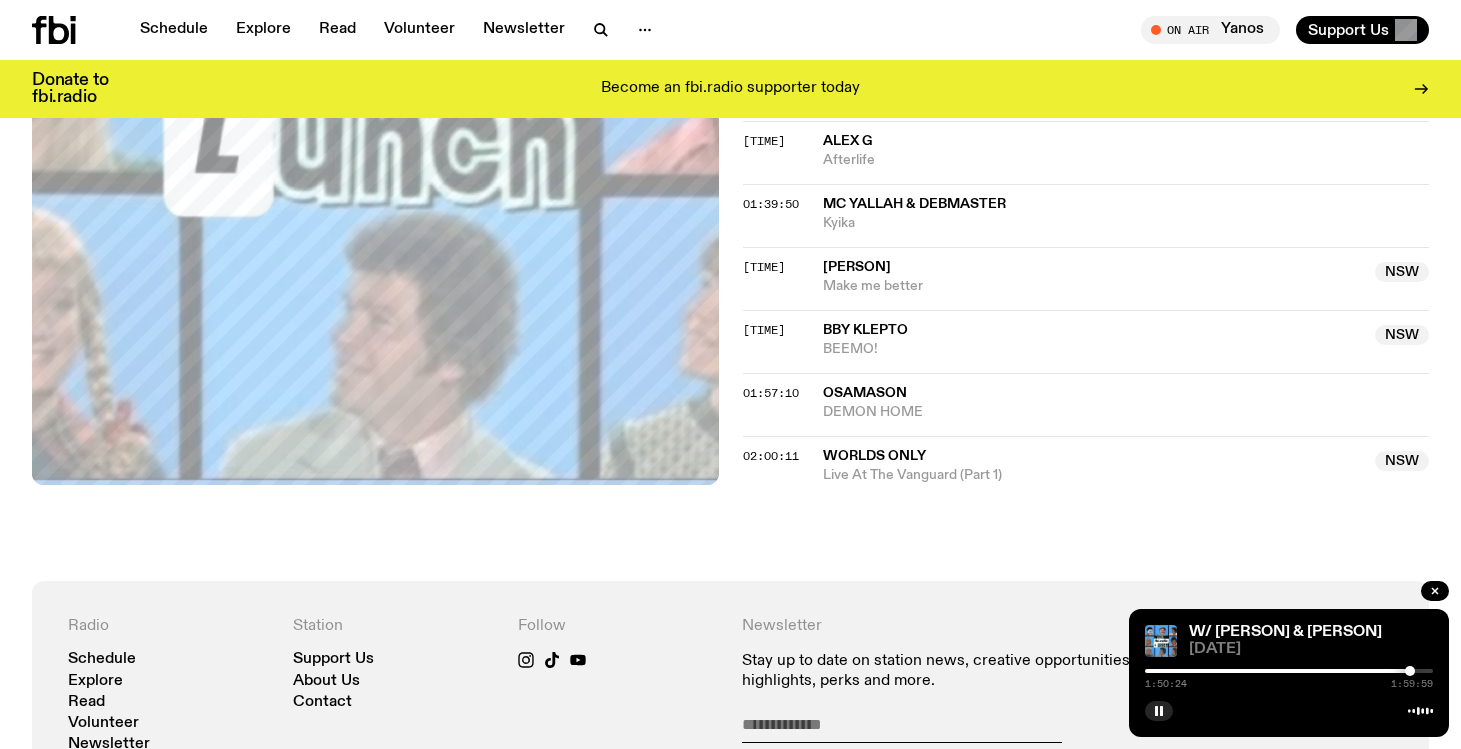 click at bounding box center (1289, 671) 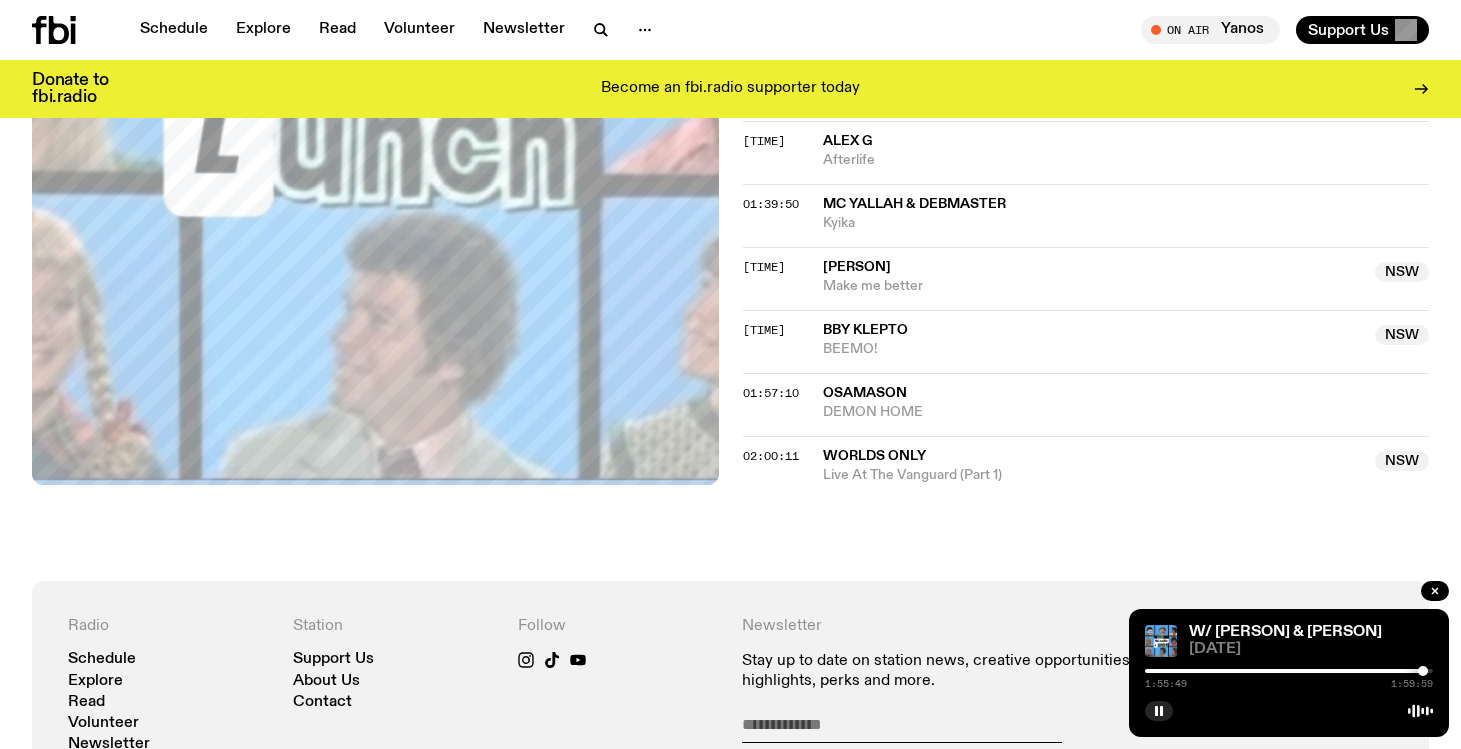 click at bounding box center (1423, 671) 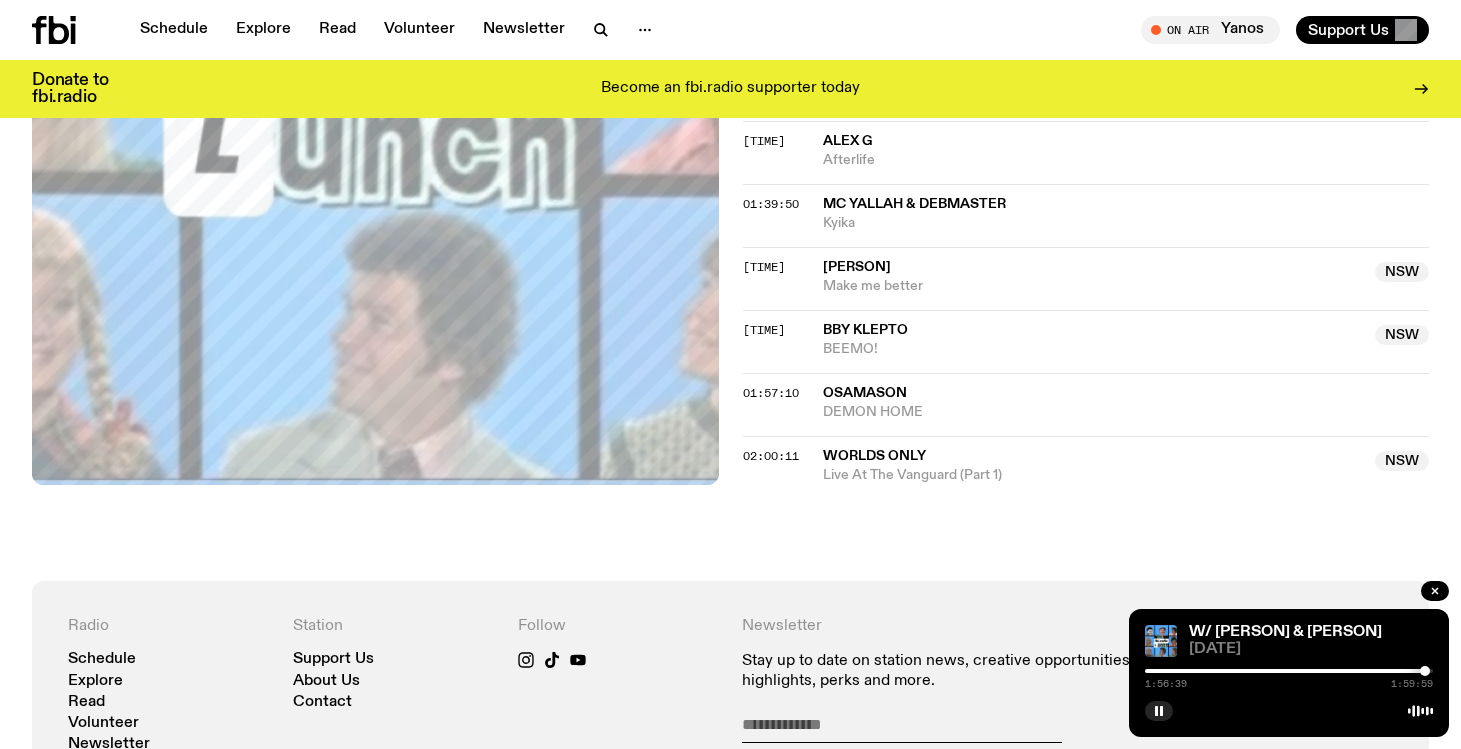 click at bounding box center (1425, 671) 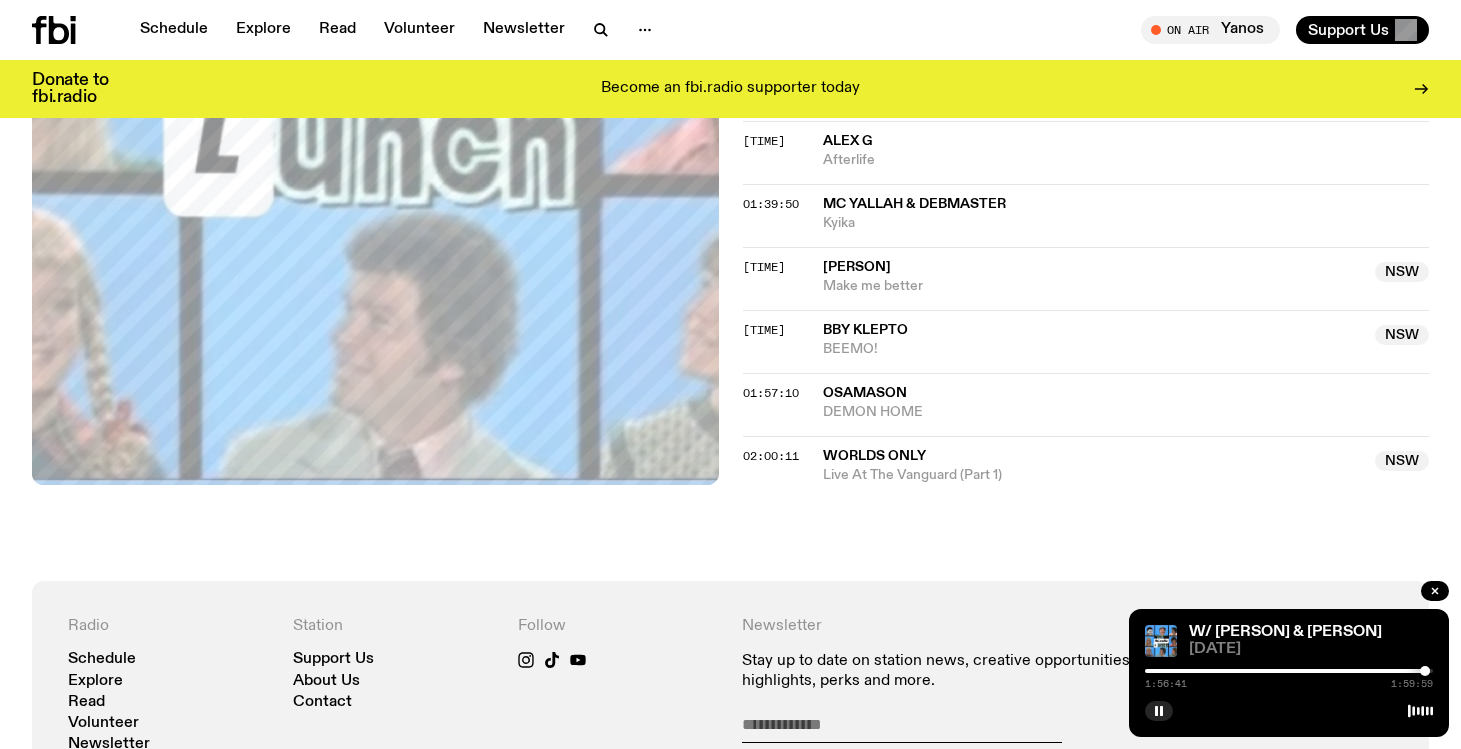 click at bounding box center (1425, 671) 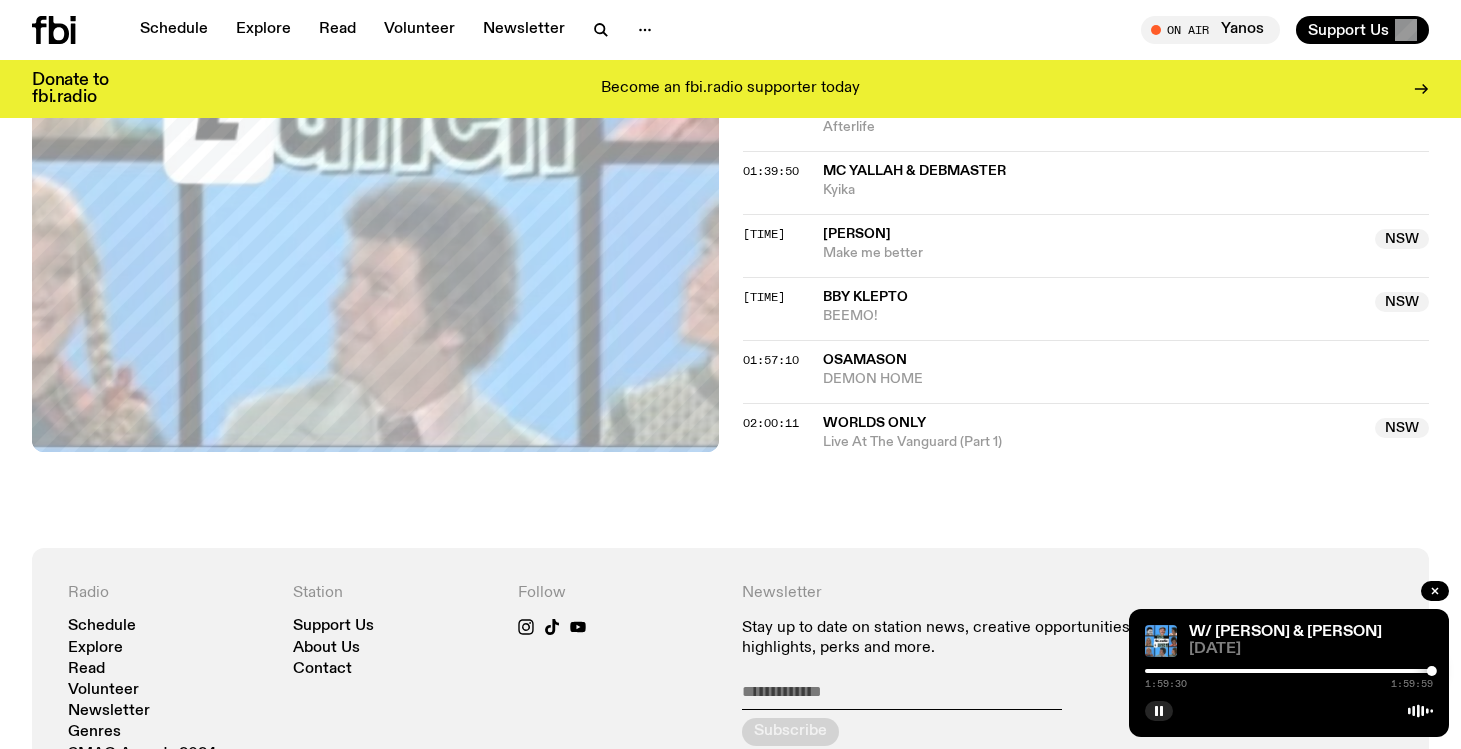 scroll, scrollTop: 2017, scrollLeft: 0, axis: vertical 